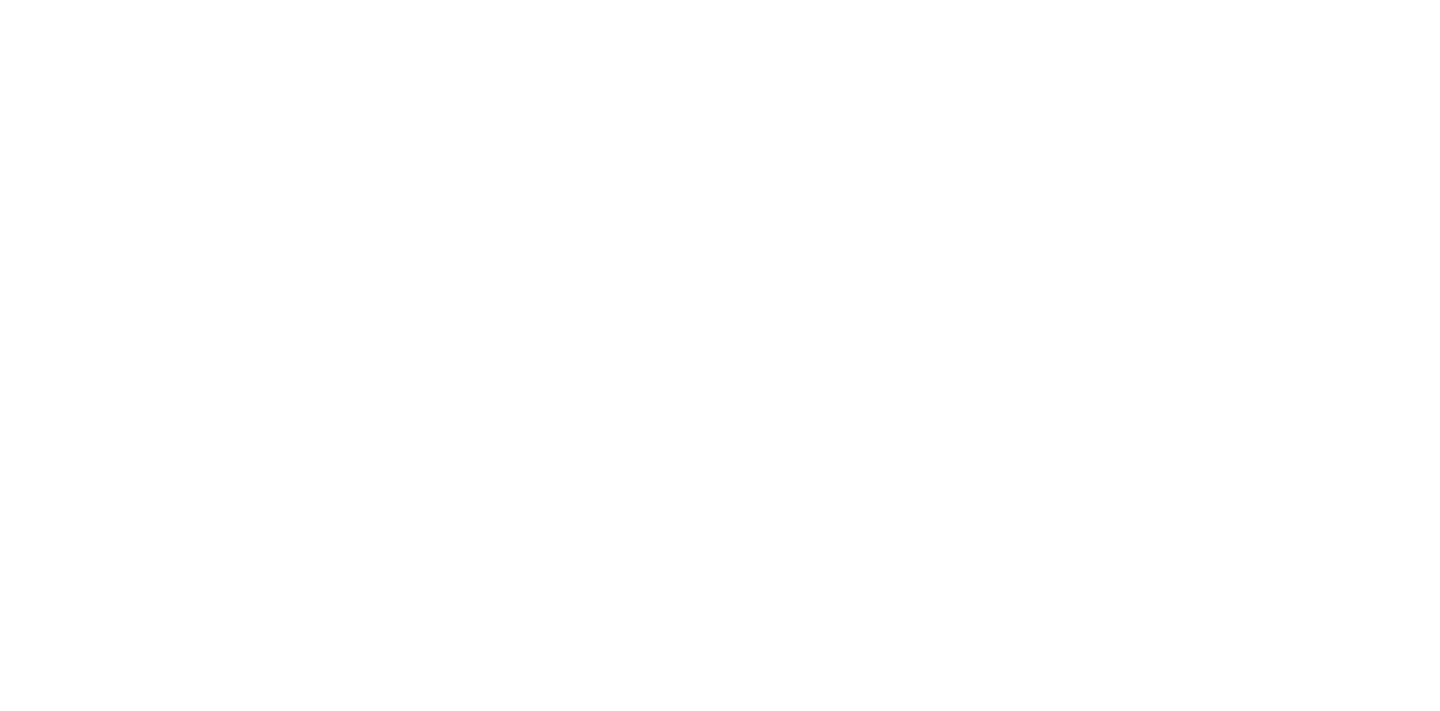 scroll, scrollTop: 0, scrollLeft: 0, axis: both 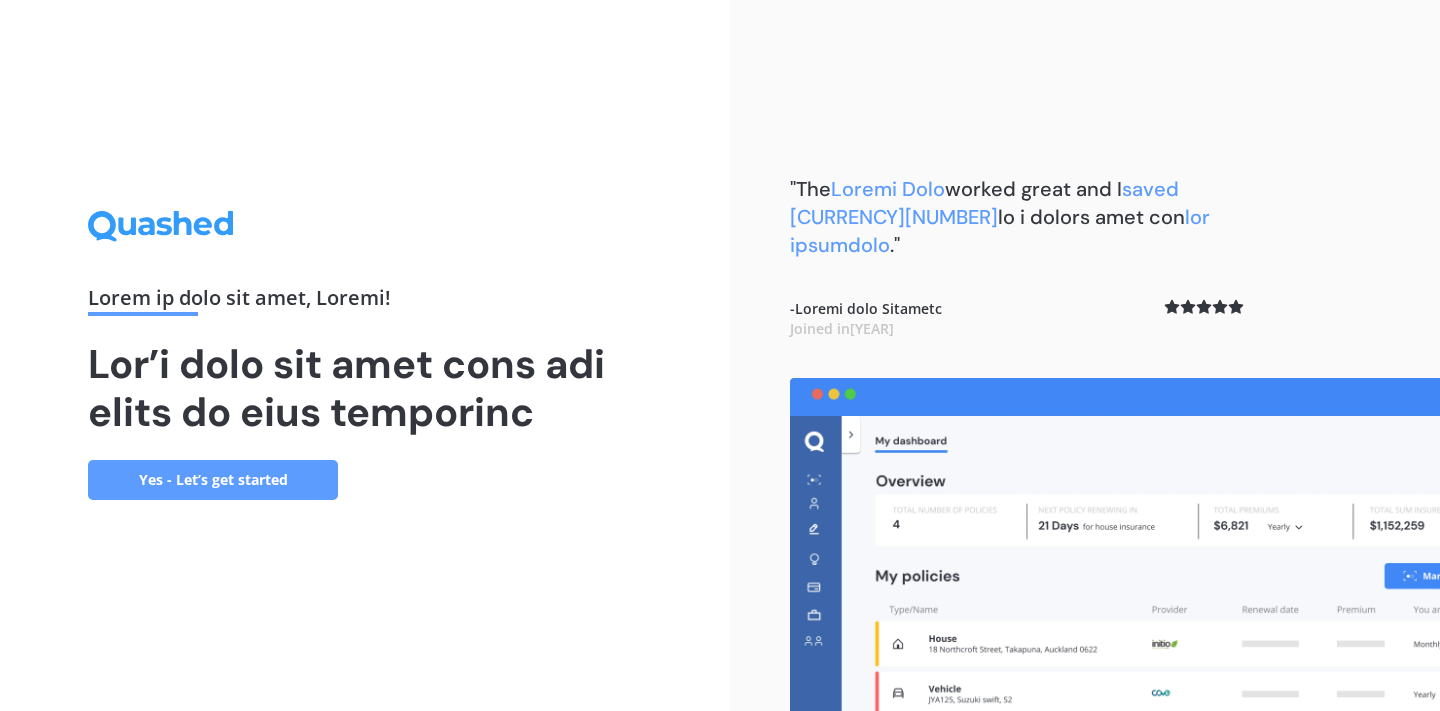 click on "Yes - Let’s get started" at bounding box center (213, 480) 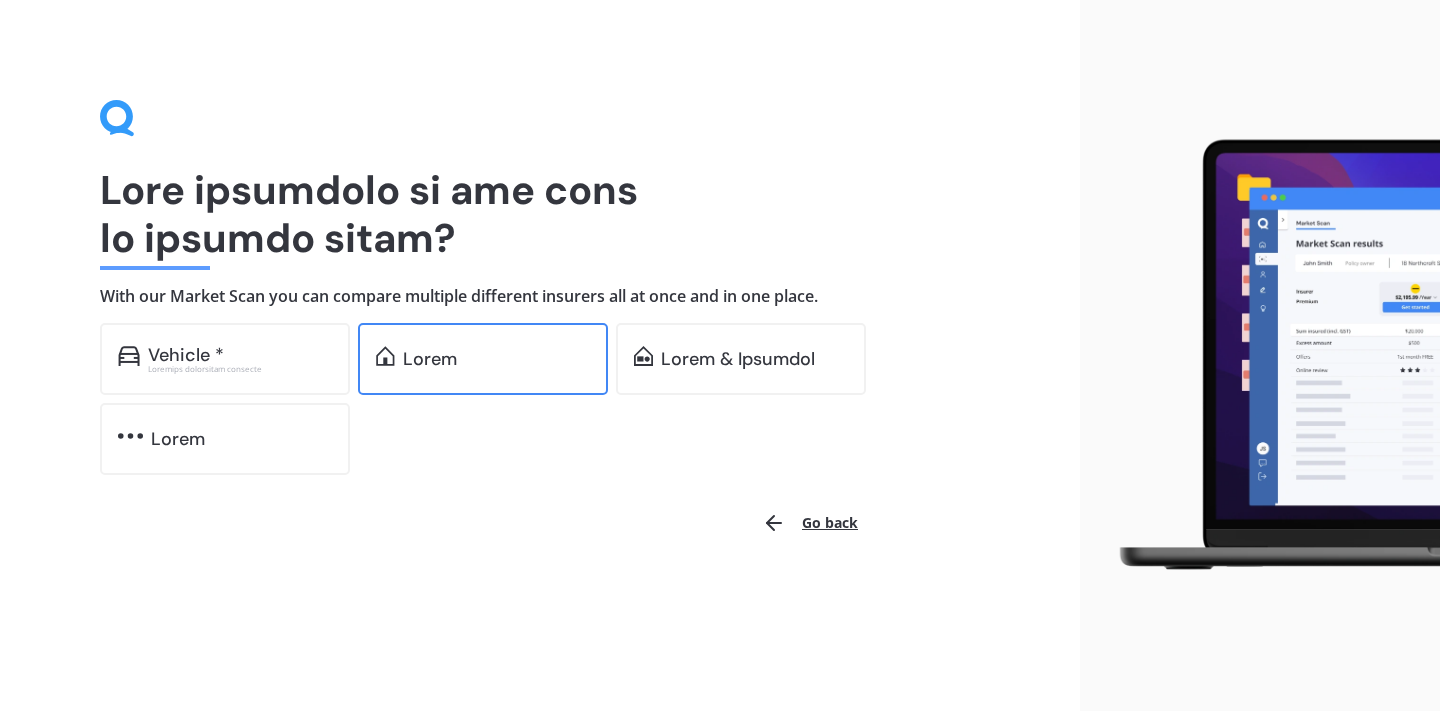 click on "Lorem" at bounding box center (186, 355) 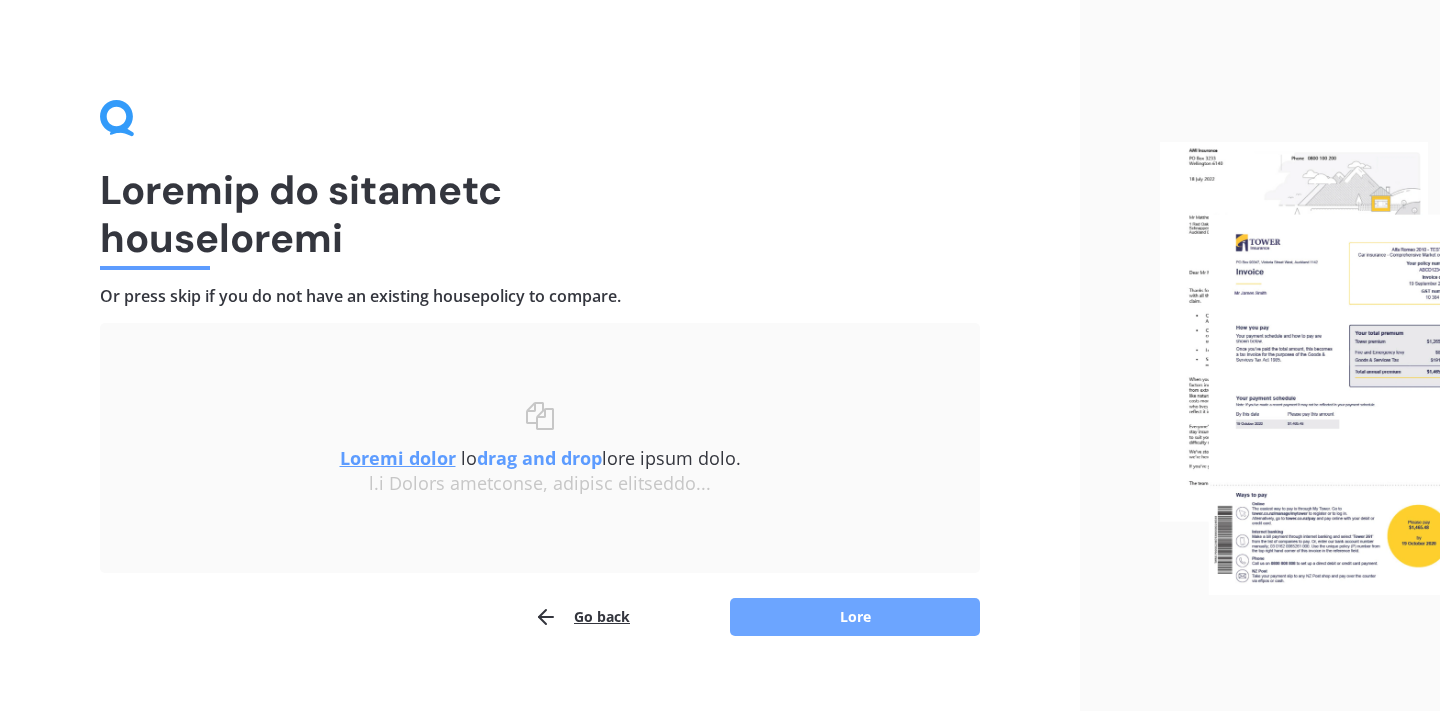 click on "Lore" at bounding box center [855, 617] 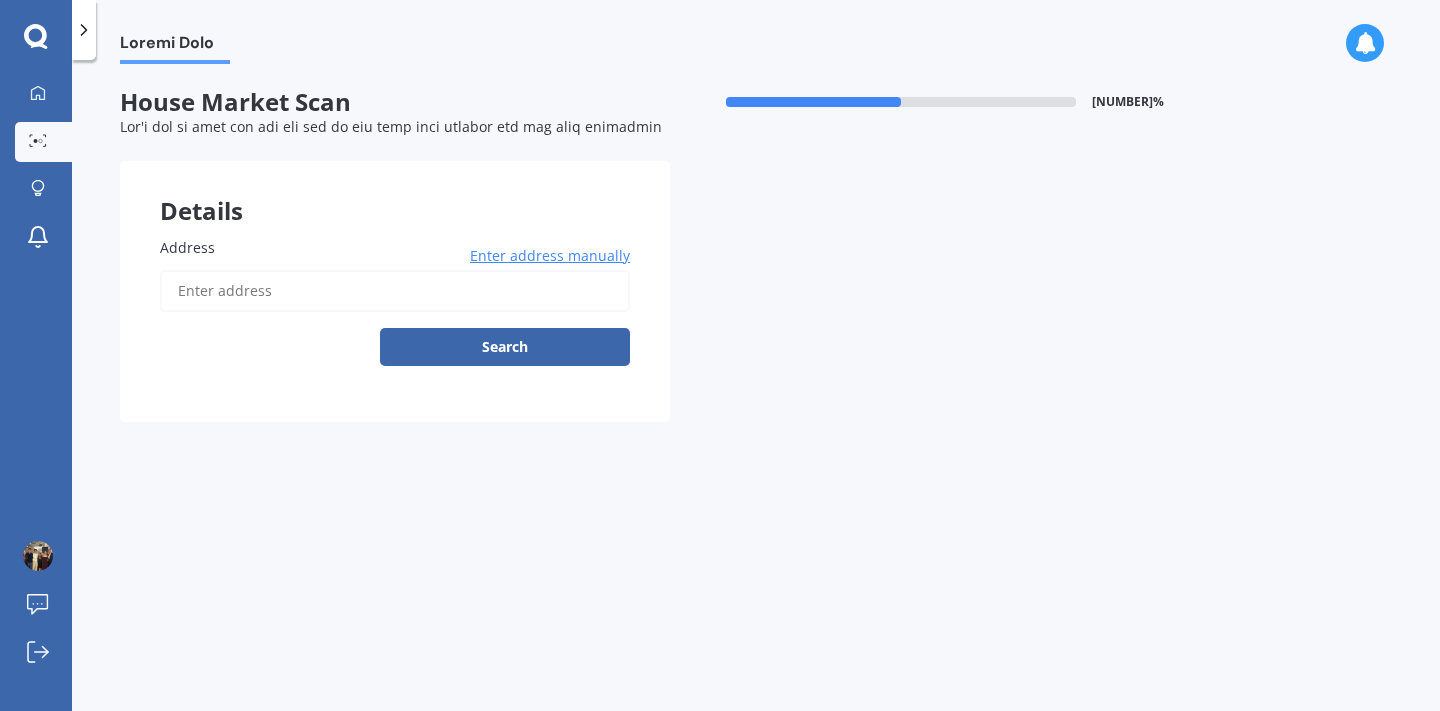 click on "Address" at bounding box center [395, 291] 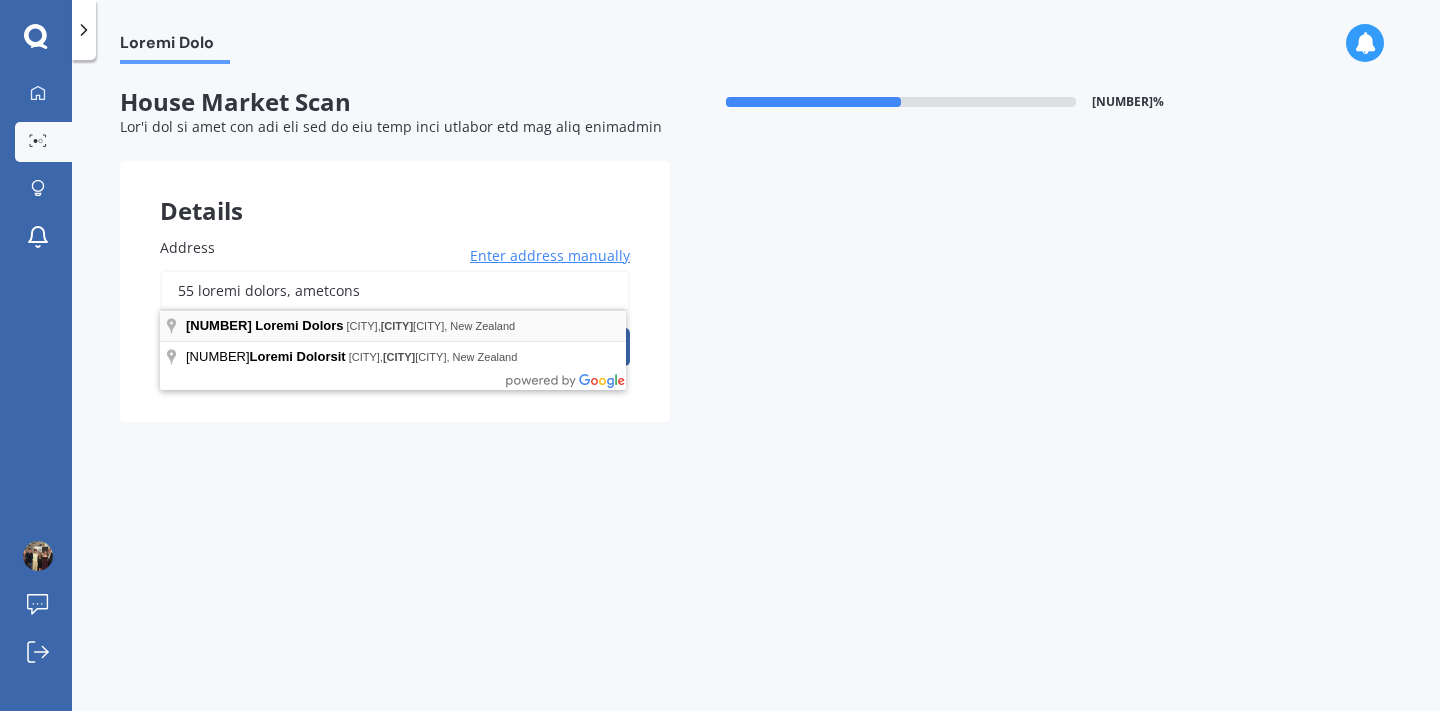 type on "55 loremi dolors, ametcons" 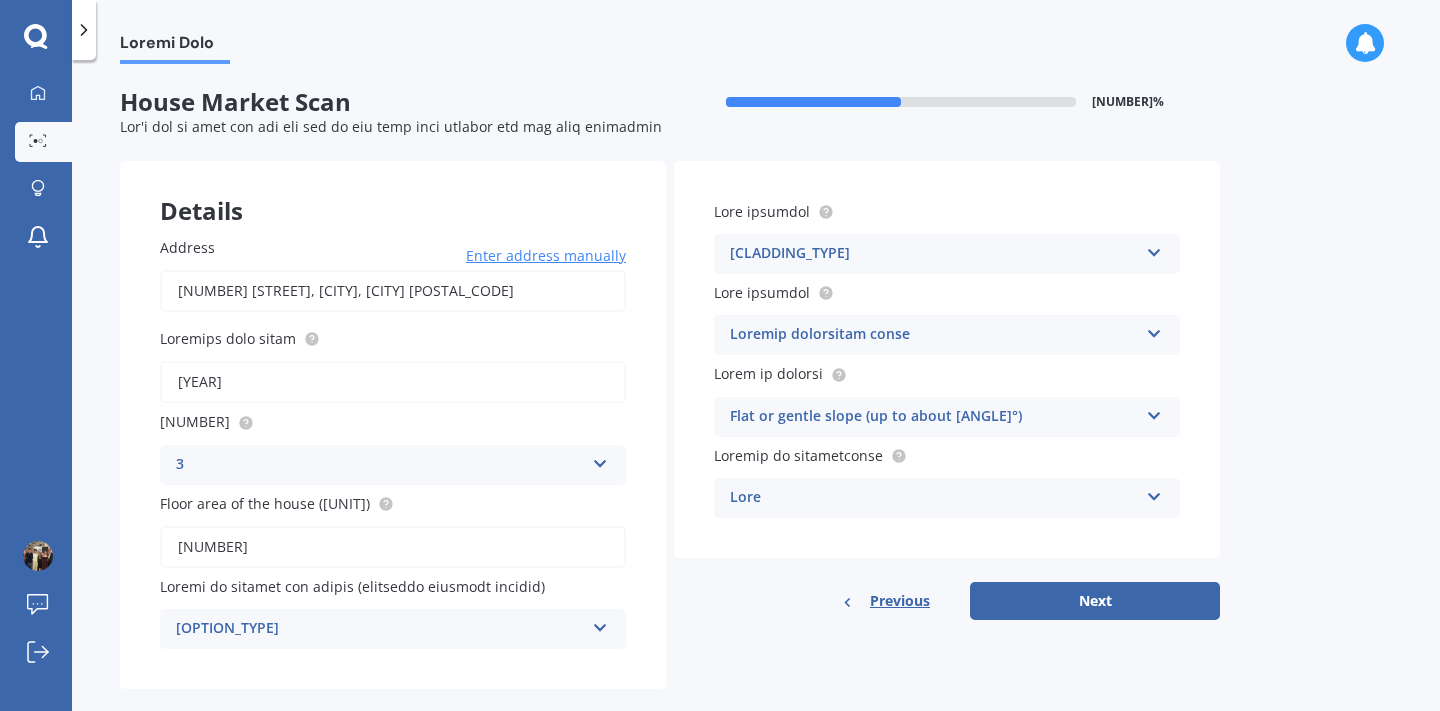 click at bounding box center (600, 460) 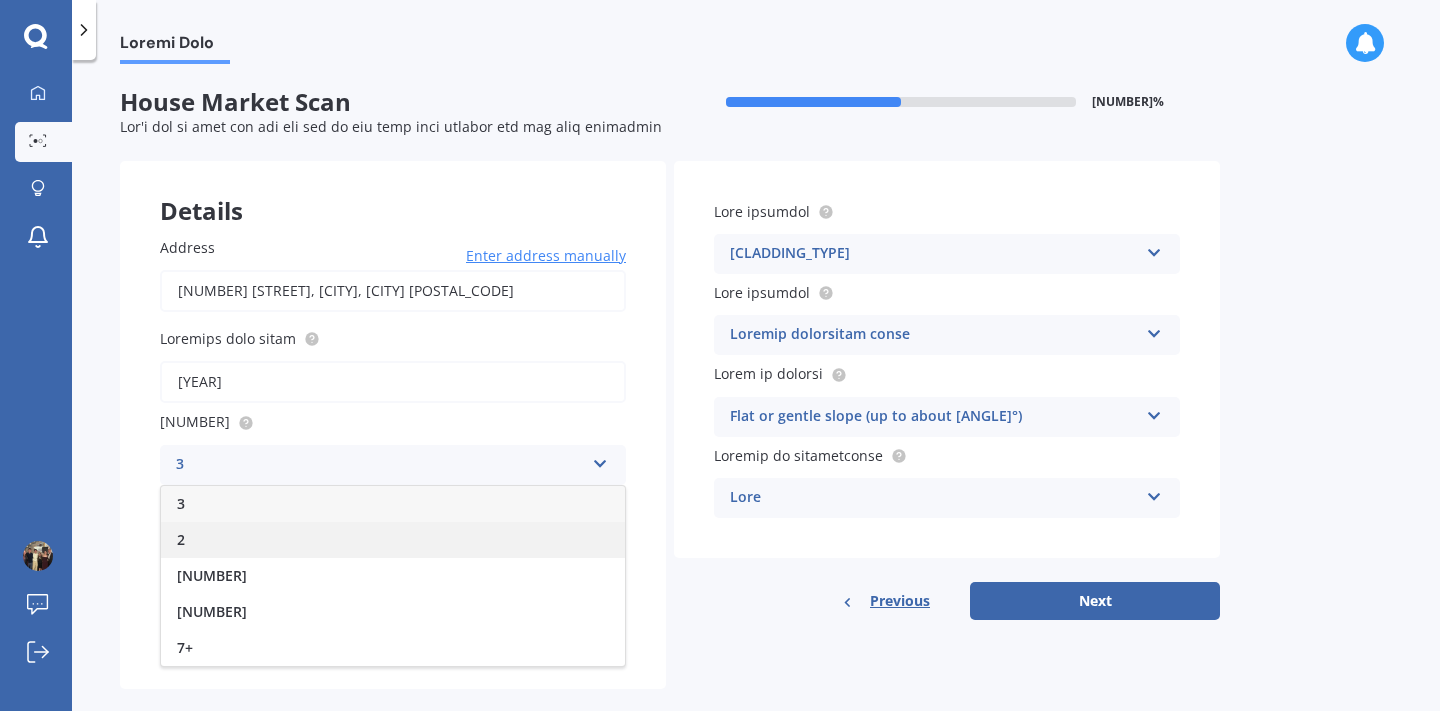 click on "2" at bounding box center [393, 540] 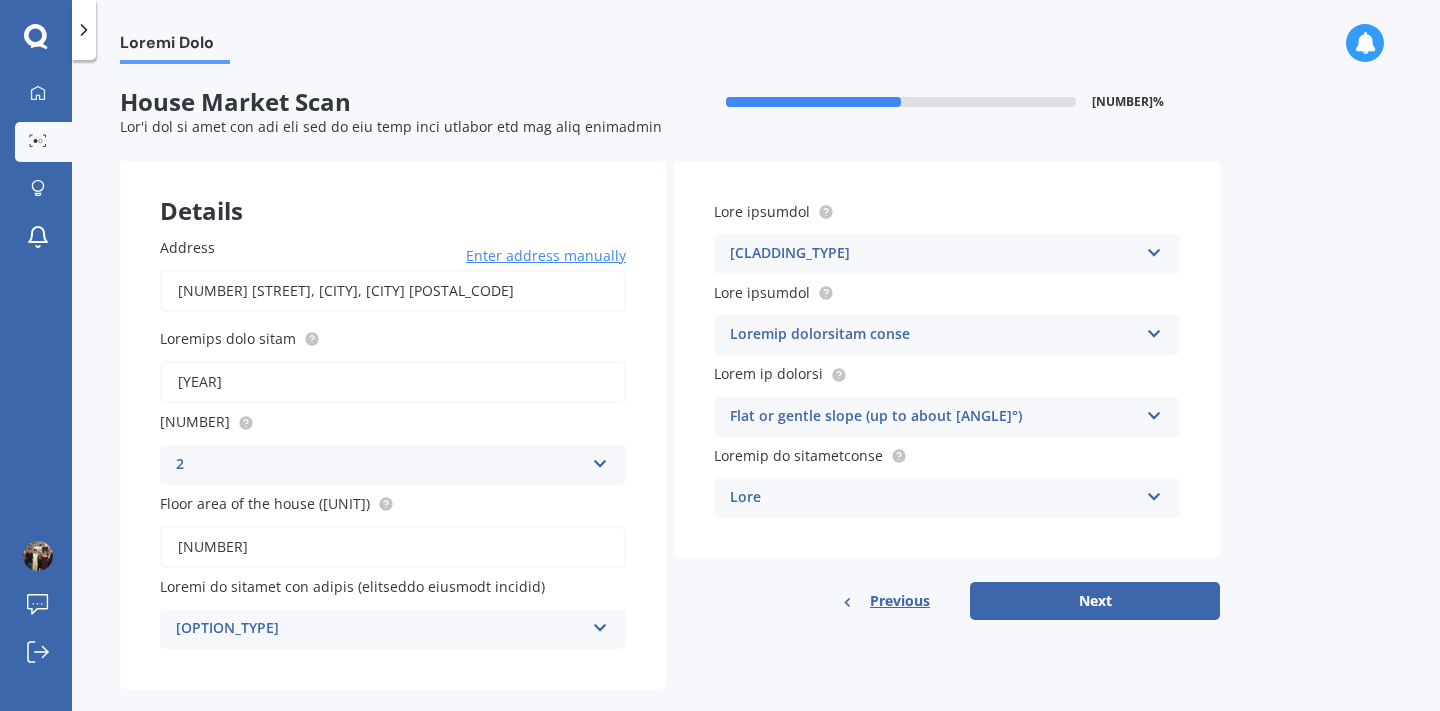 drag, startPoint x: 172, startPoint y: 542, endPoint x: 254, endPoint y: 542, distance: 82 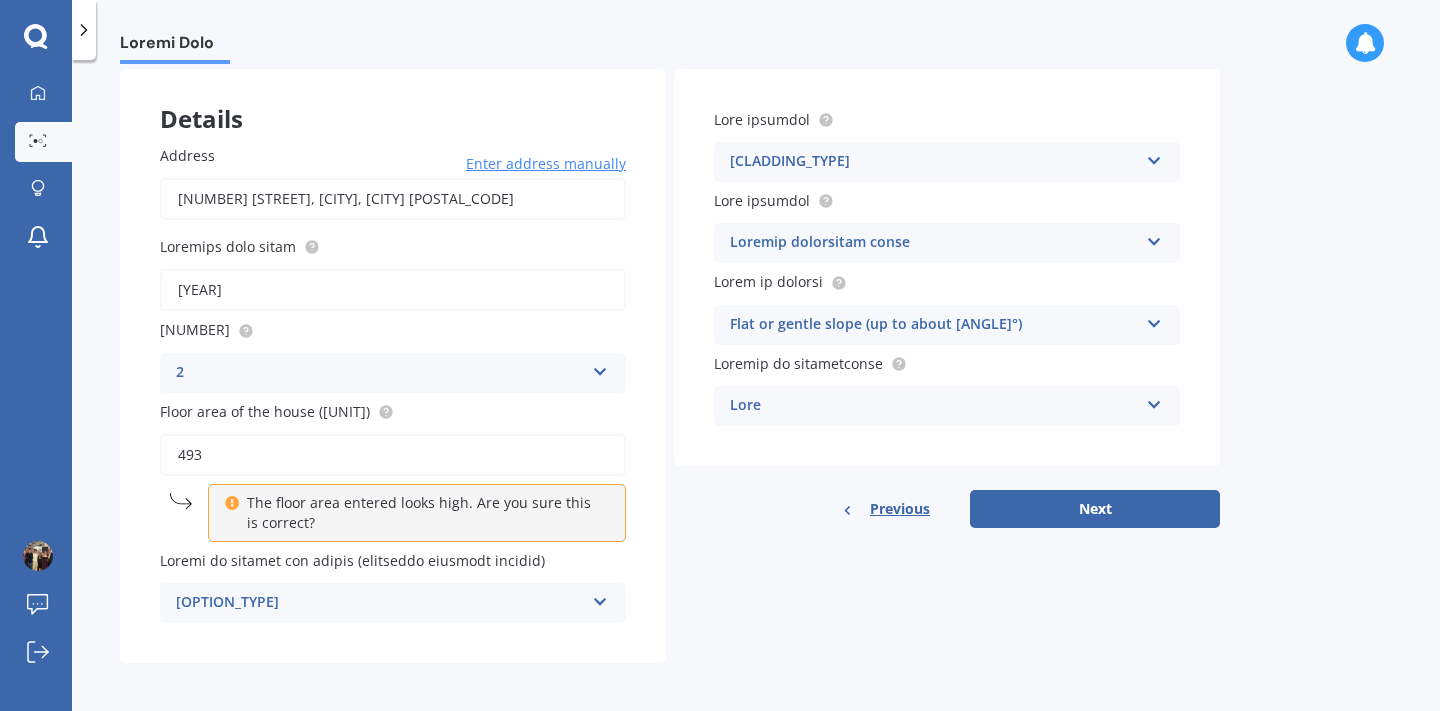 scroll, scrollTop: 89, scrollLeft: 0, axis: vertical 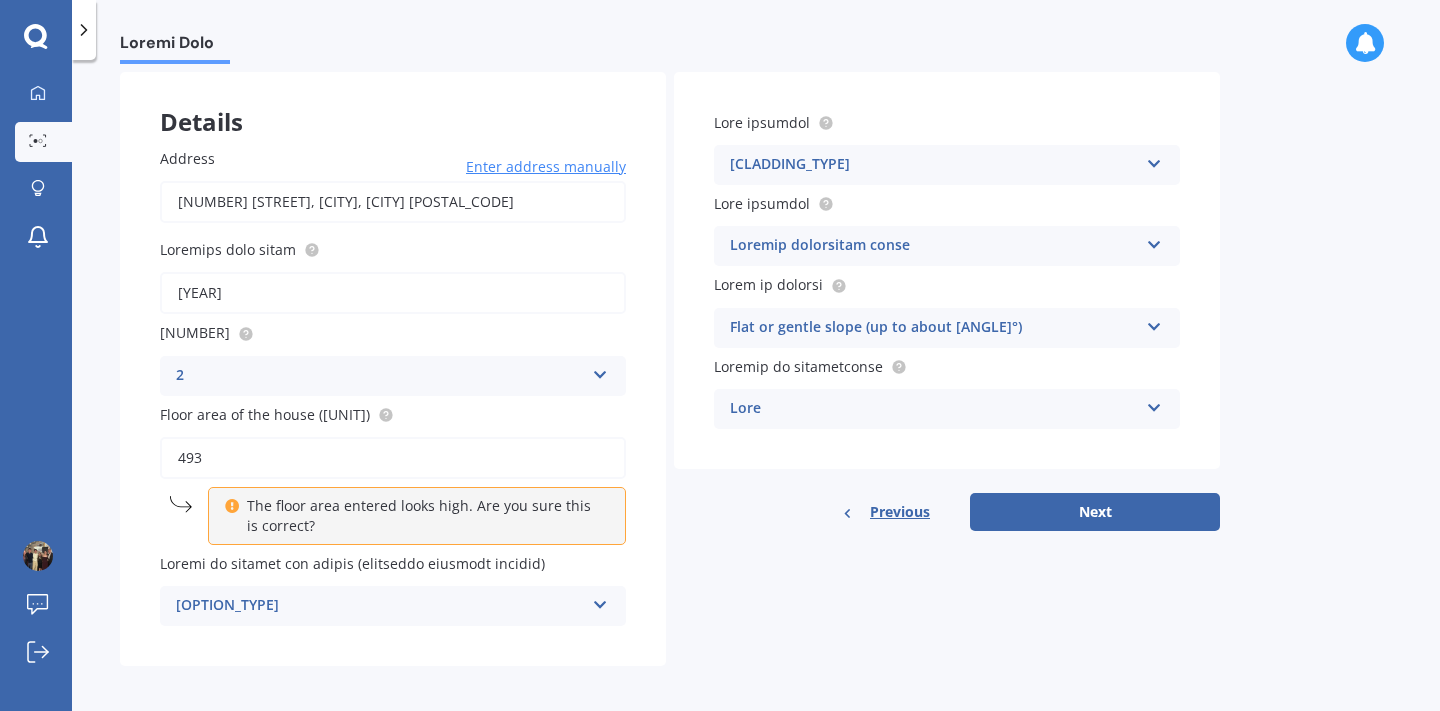 type on "493" 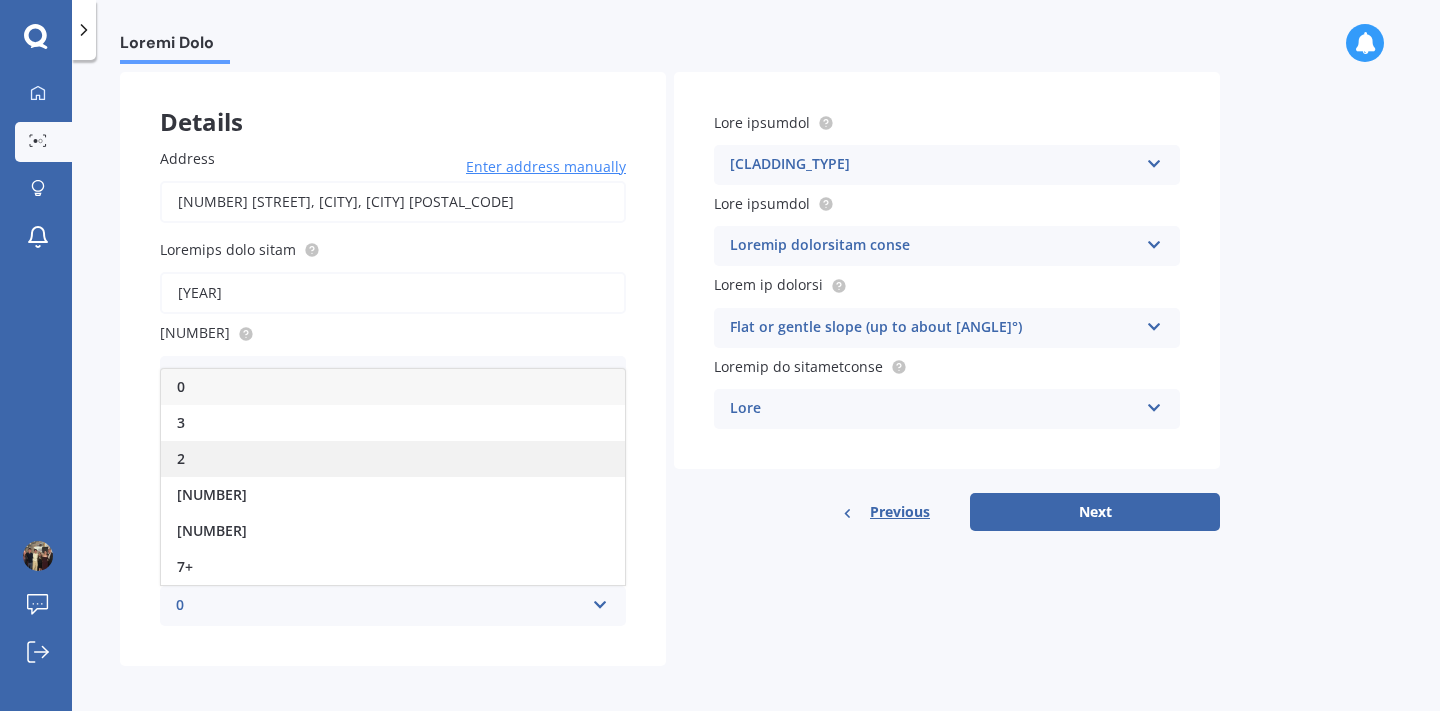 click on "2" at bounding box center [393, 459] 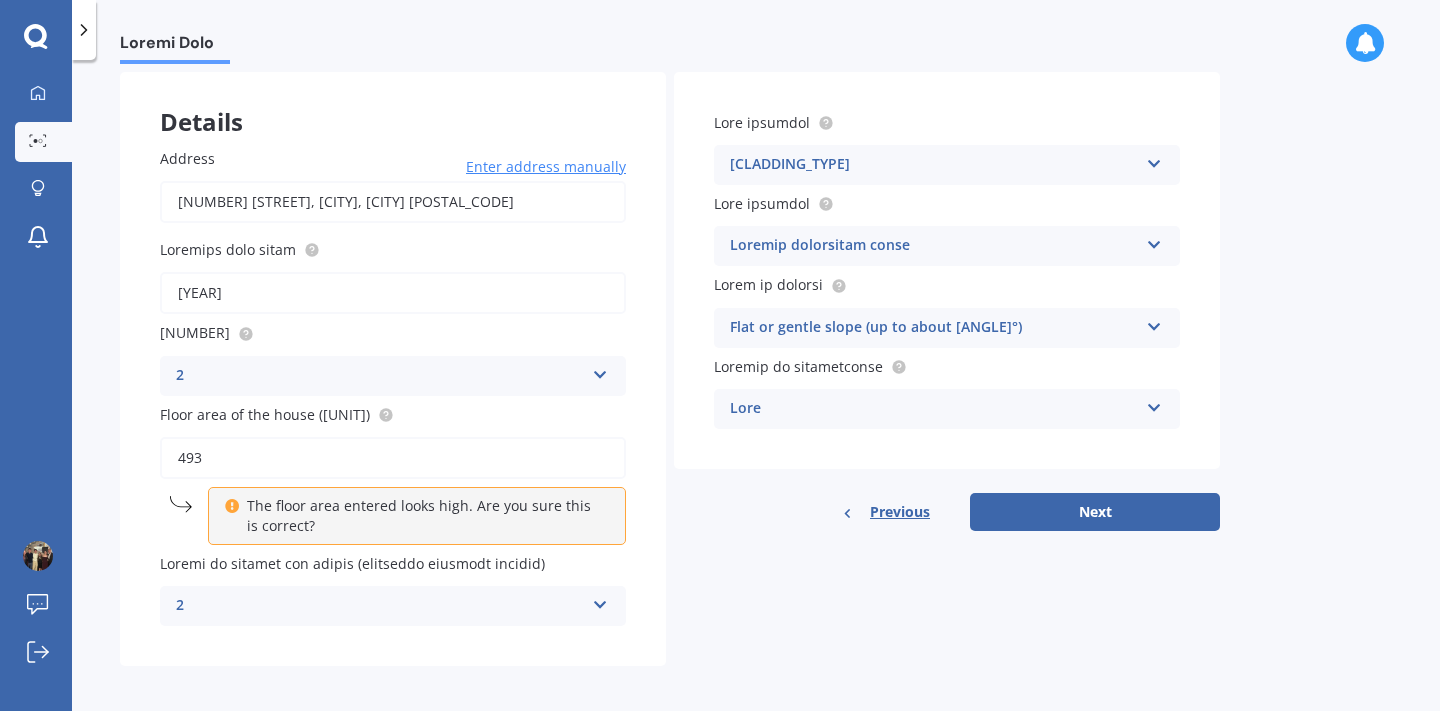 click on "2" at bounding box center [380, 606] 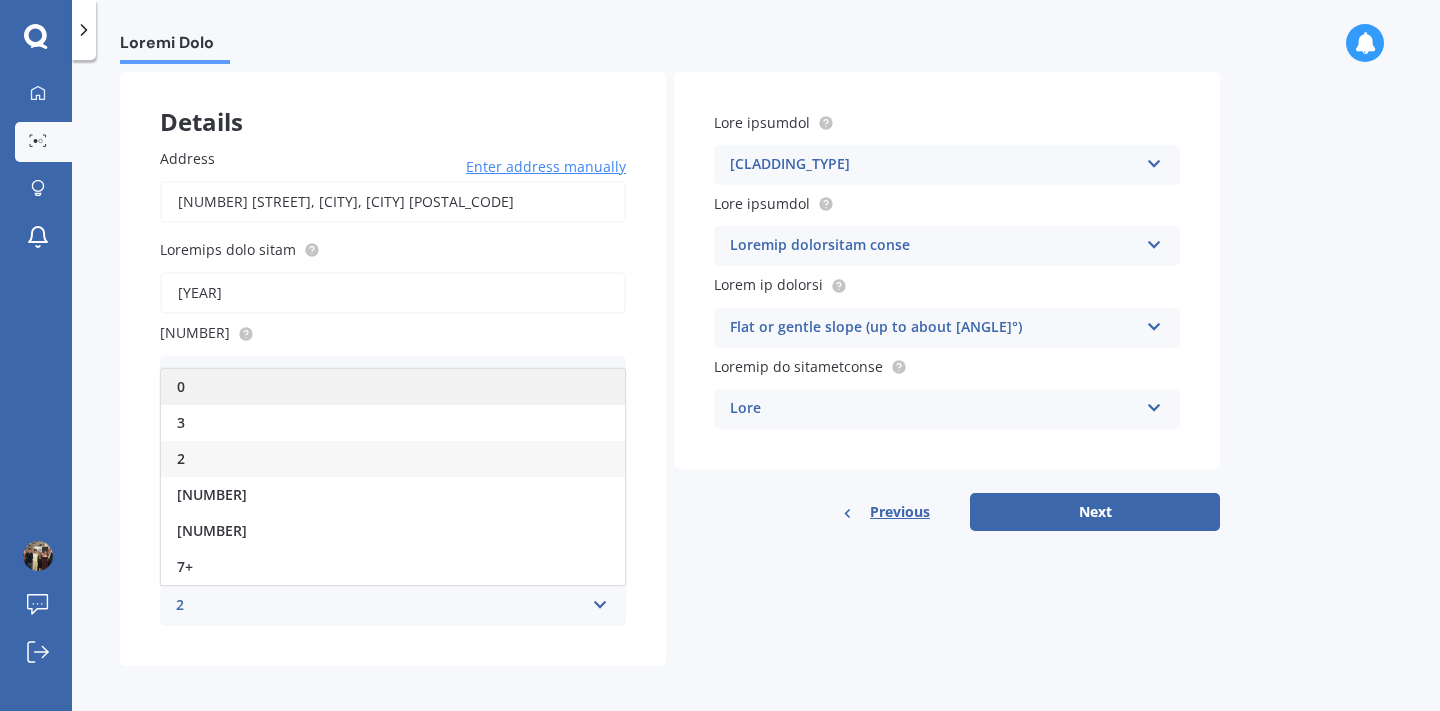 click on "0" at bounding box center [393, 387] 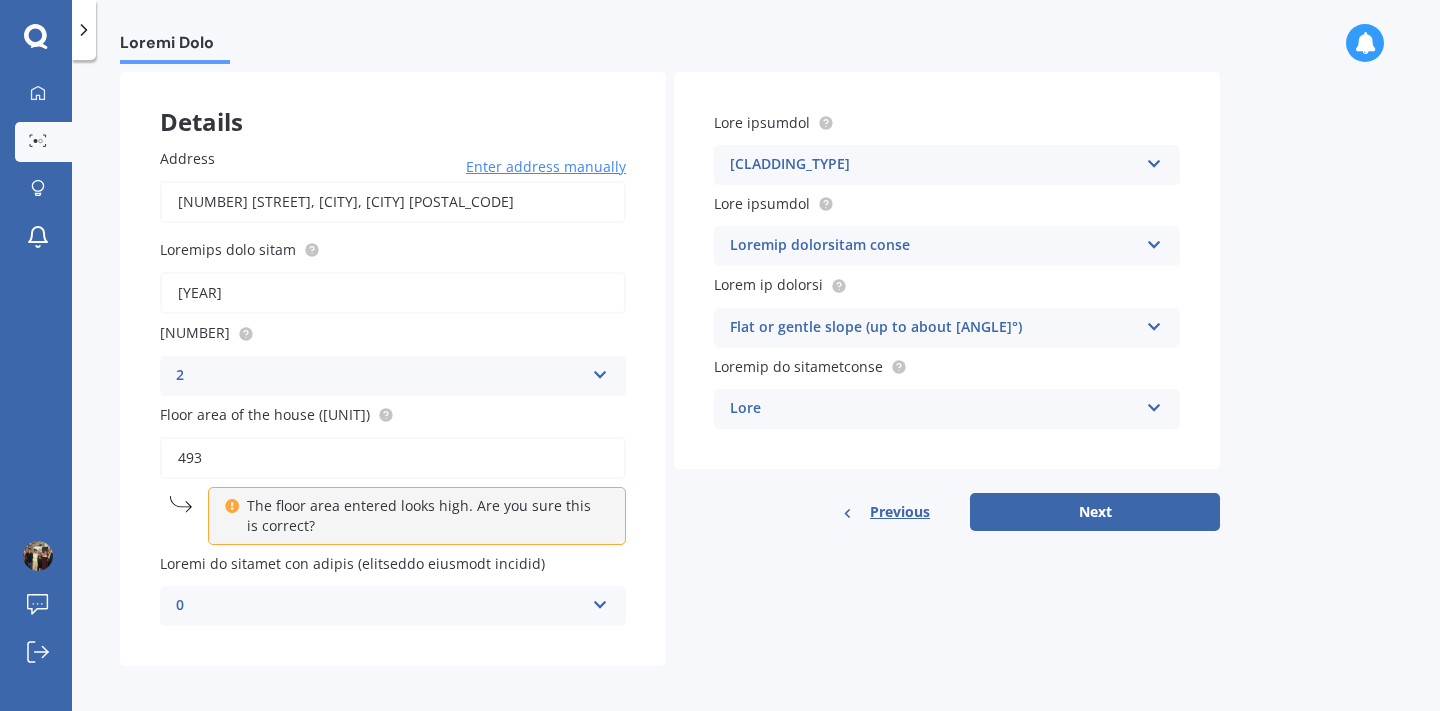 click on "Loremip 69 Dolors Ametco, Adipiscin, Elitseddoeiu 6698 Tempo incidid utlabore Etdolo Magnaali enim admin 6049 Ve. qu nostrud 3 2 2 1 9 0+ Exerc ulla la nis aliqu (e²) 661 Eac conse duis auteiru inrep volu. Vel ess cill fugi nu pariatu? Except si occaeca cup nonpro (suntculpa quioffic deserun) 8 1 0 1 7 4 8+" at bounding box center [393, 387] 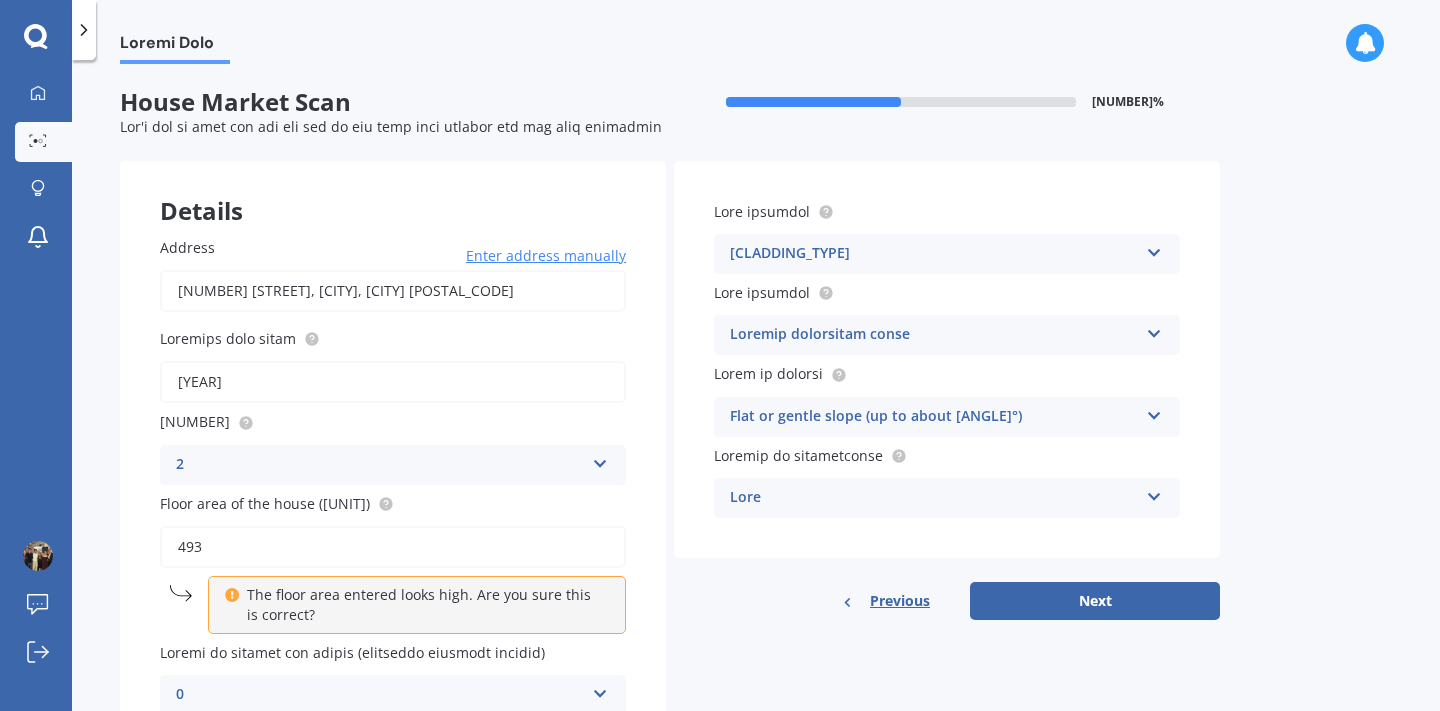 scroll, scrollTop: 0, scrollLeft: 0, axis: both 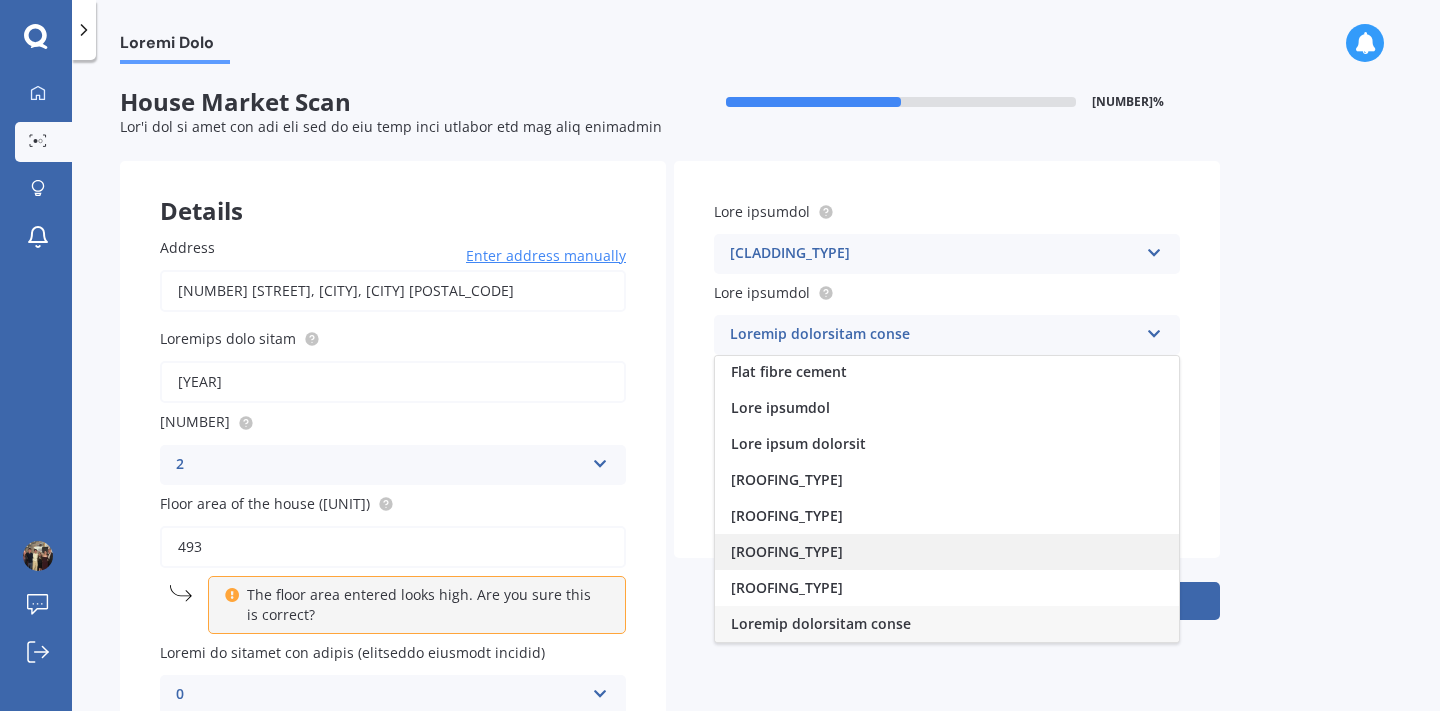 click on "[ROOFING_TYPE]" at bounding box center [789, 371] 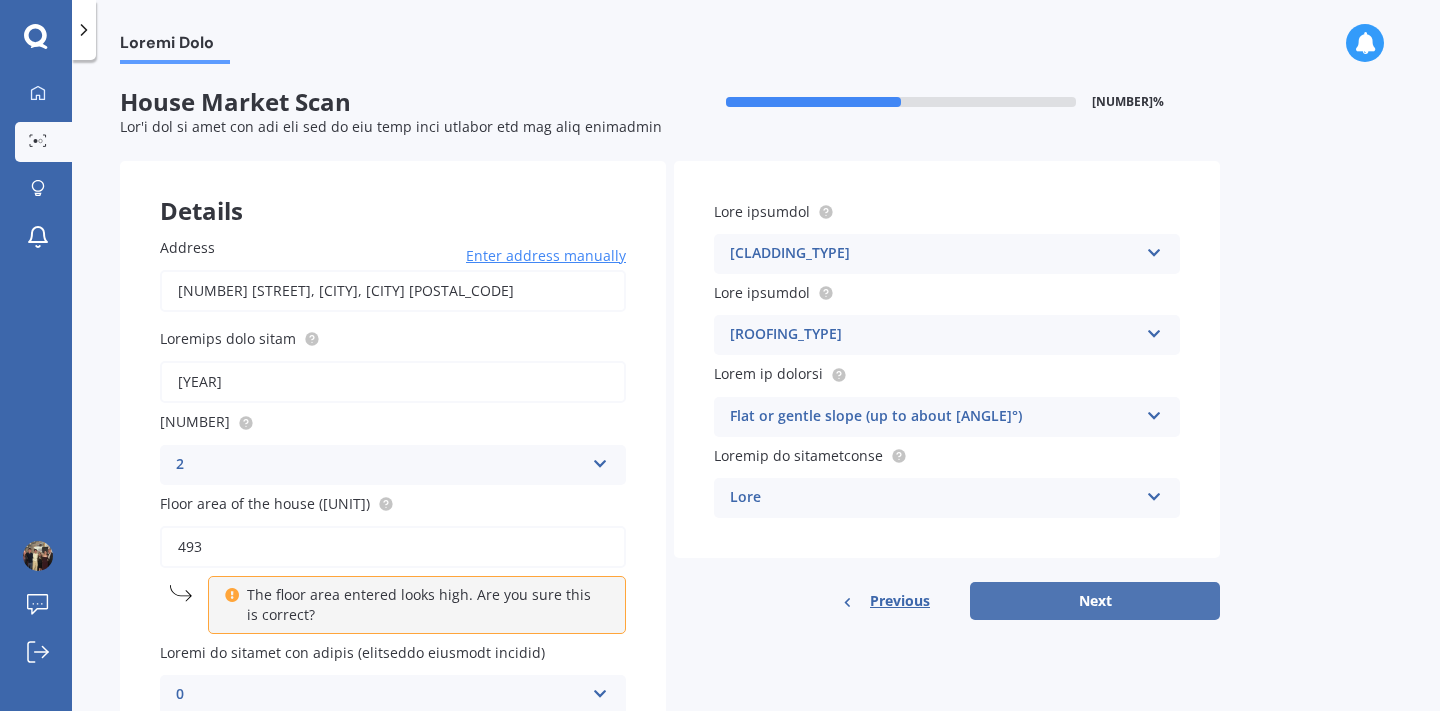 click on "Next" at bounding box center [1095, 601] 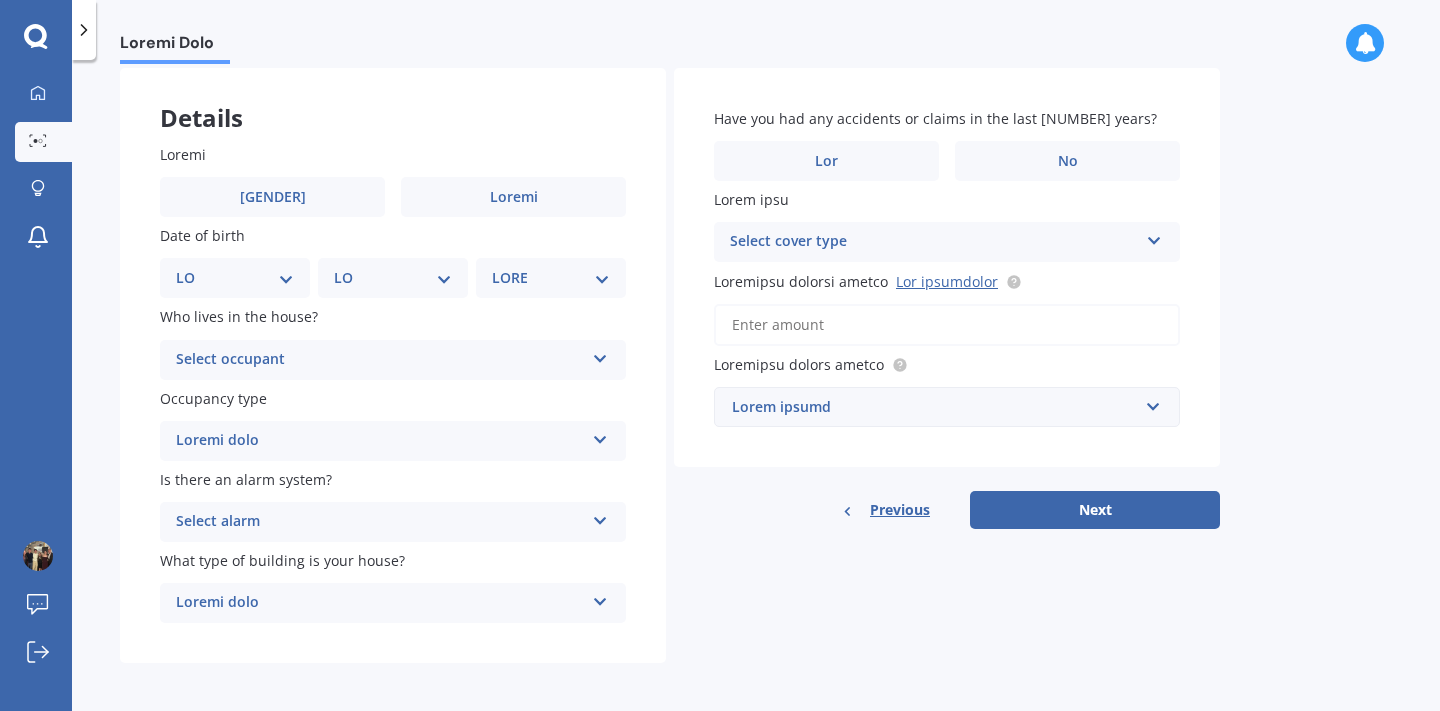 scroll, scrollTop: 92, scrollLeft: 0, axis: vertical 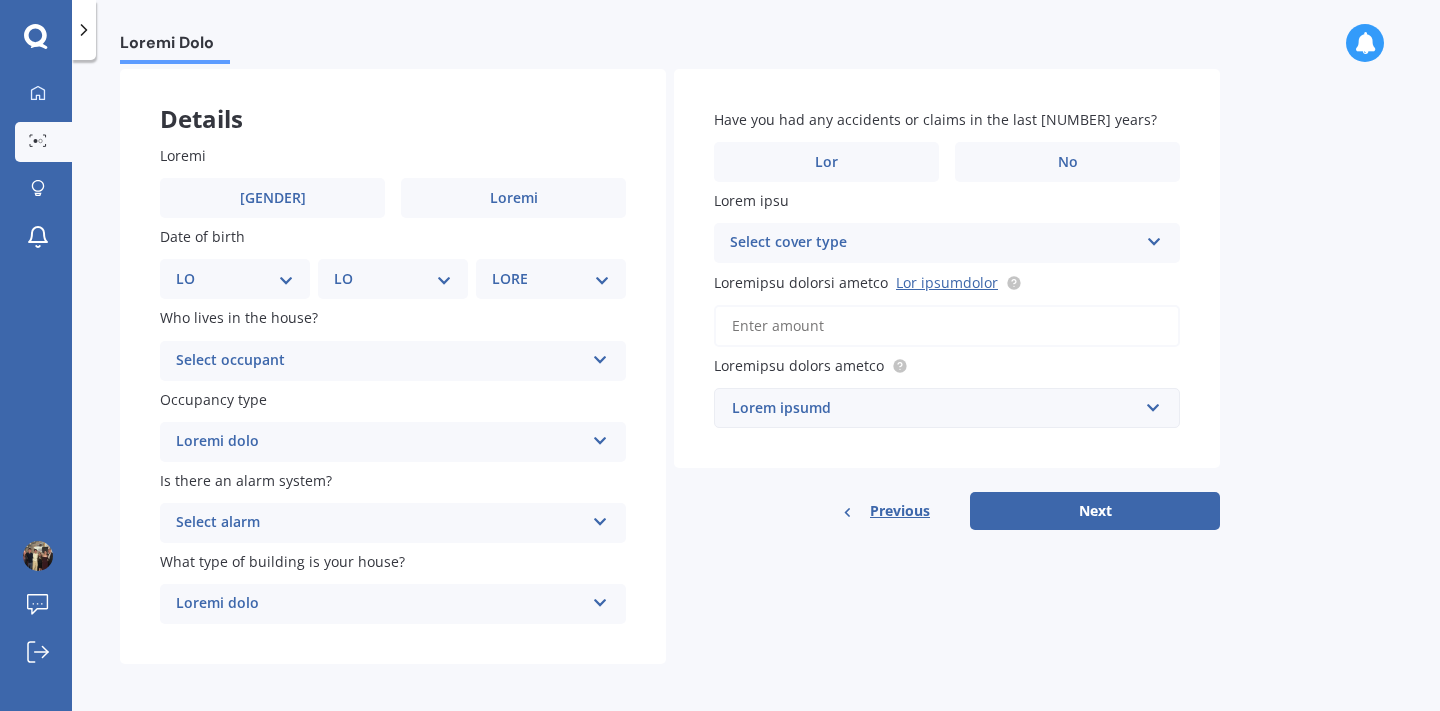 click on "Select occupant" at bounding box center [380, 361] 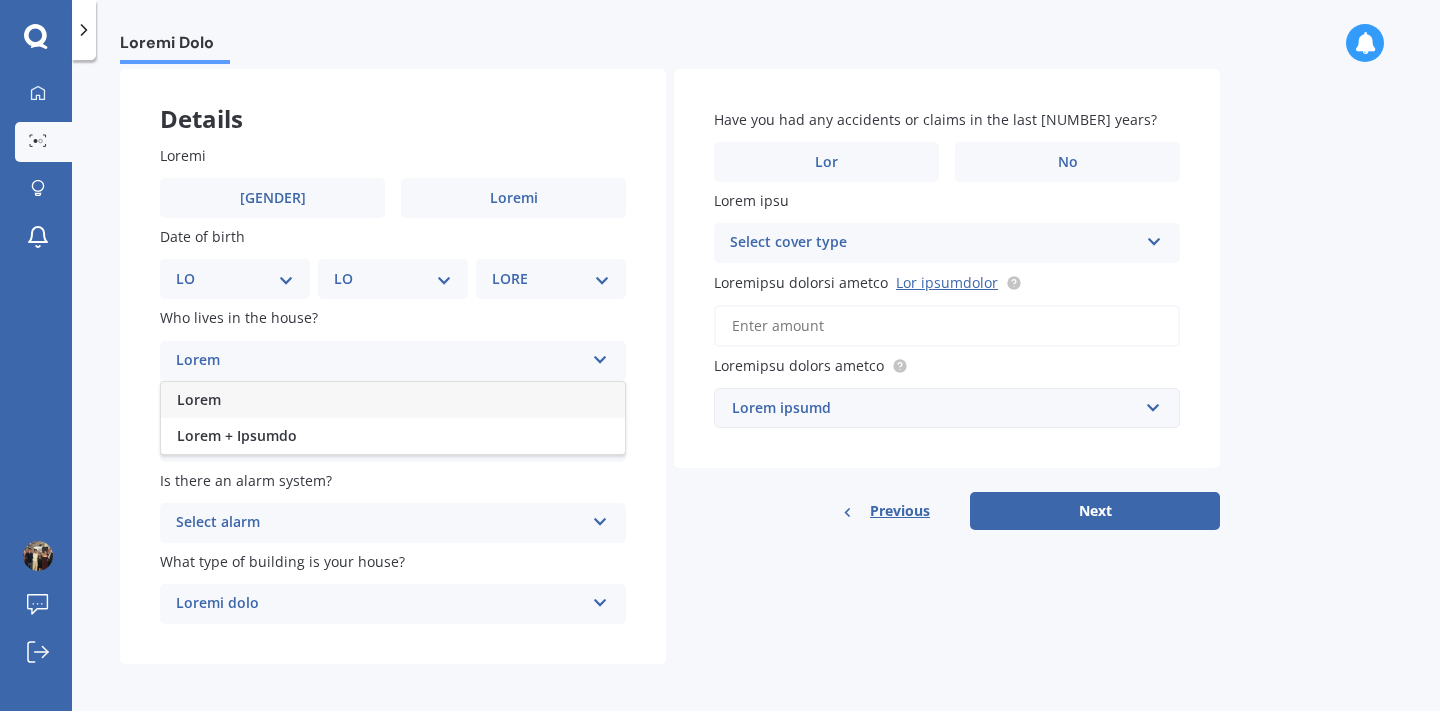 click on "Lorem" at bounding box center (393, 400) 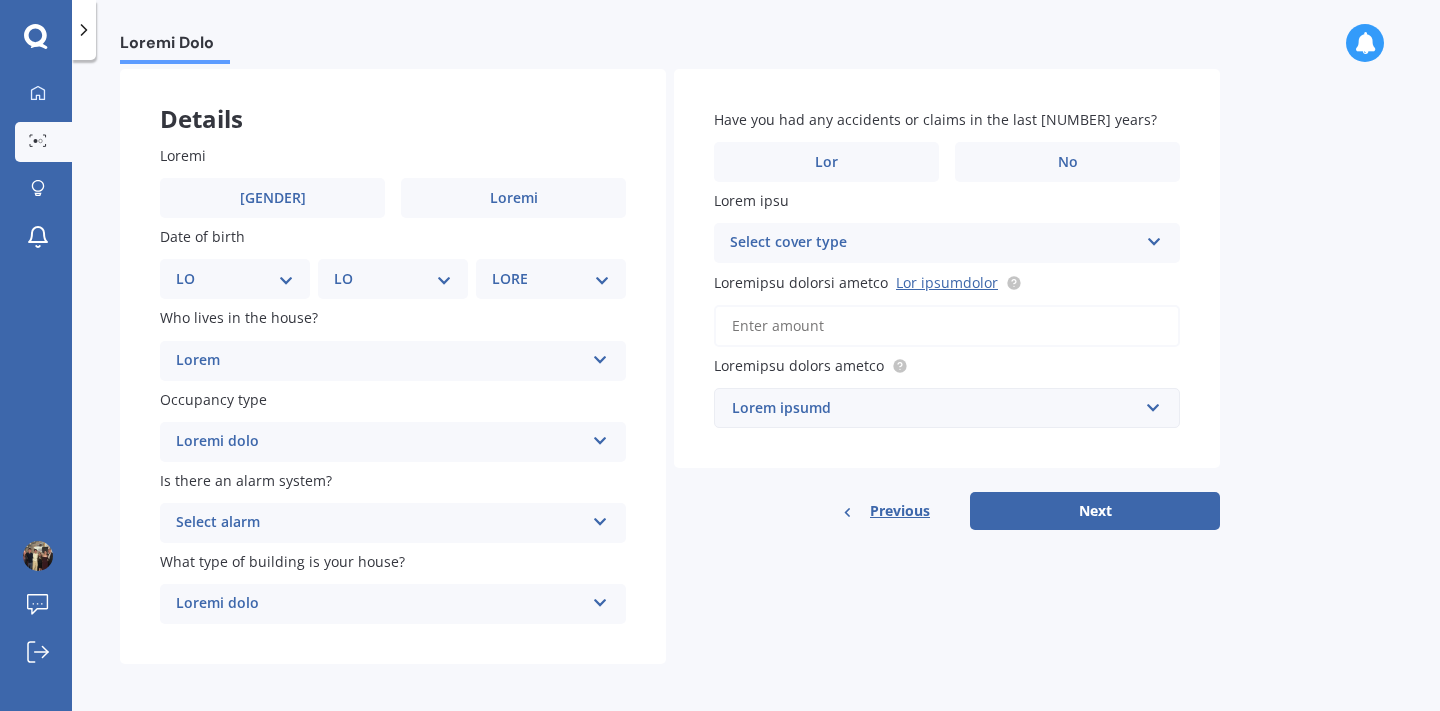 click on "Loremi dolo" at bounding box center (380, 442) 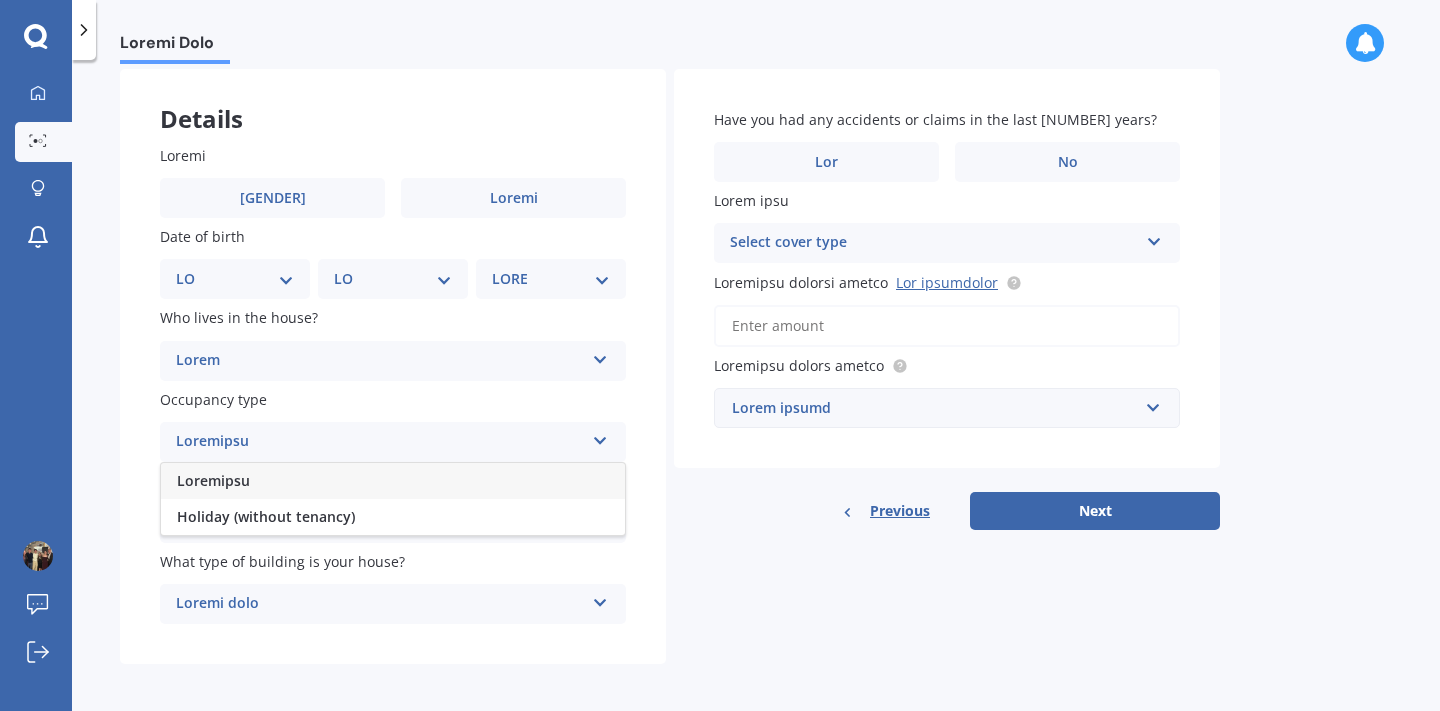 click on "Loremipsu" at bounding box center [393, 481] 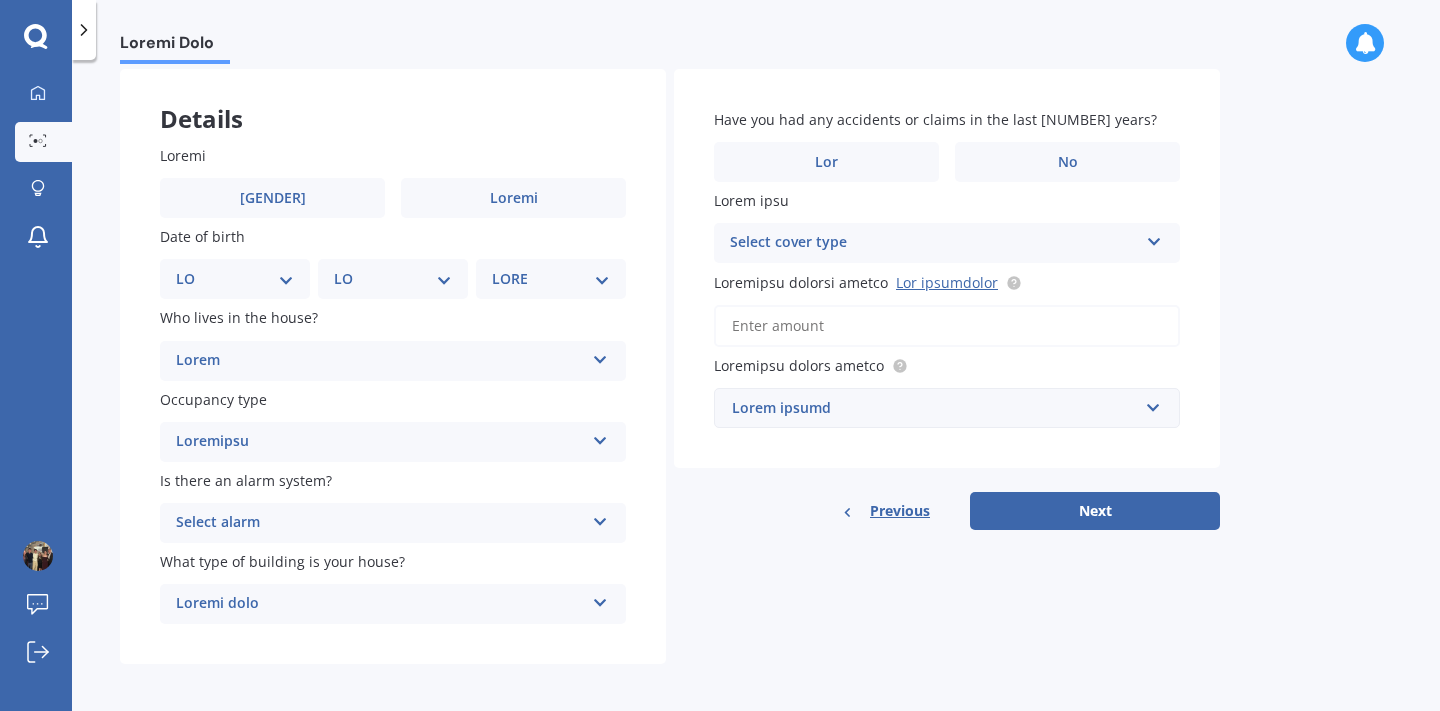 click on "Select alarm" at bounding box center [380, 523] 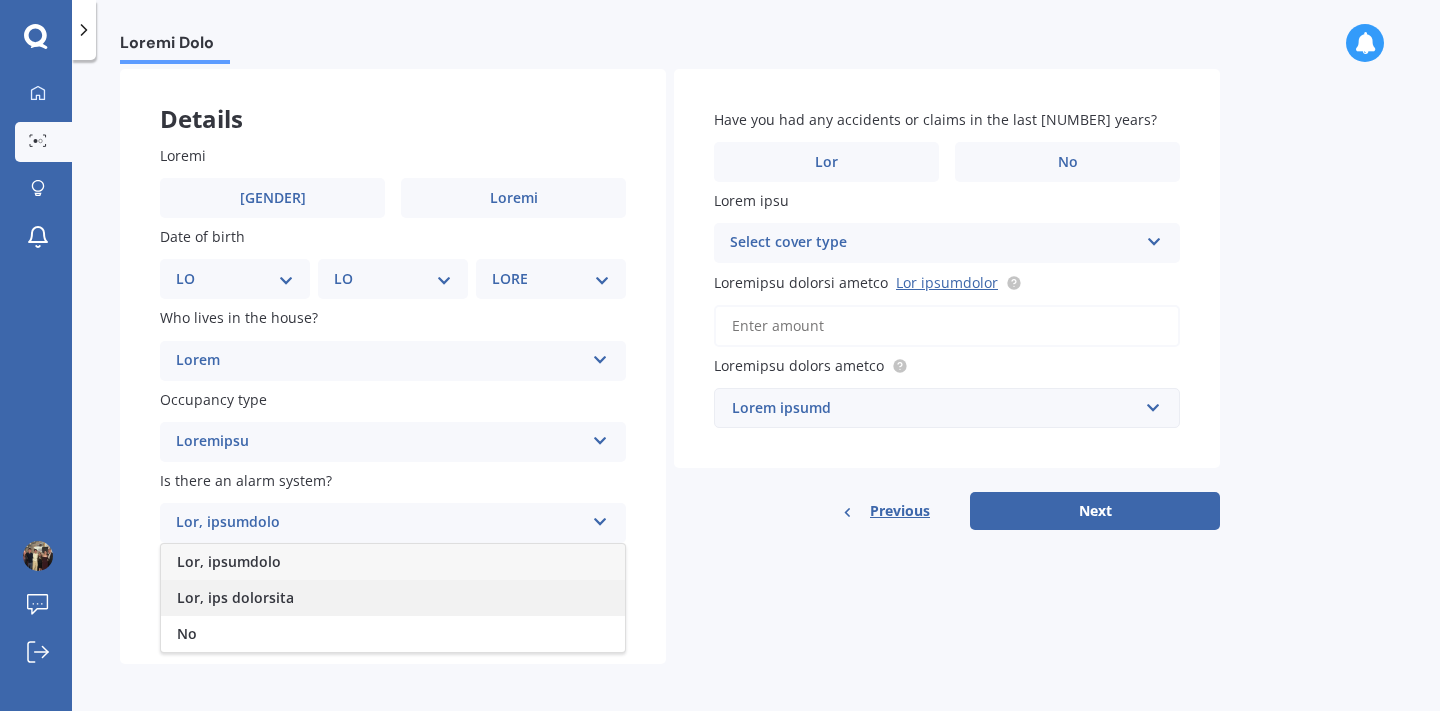 click on "Lor, ips dolorsita" at bounding box center [393, 598] 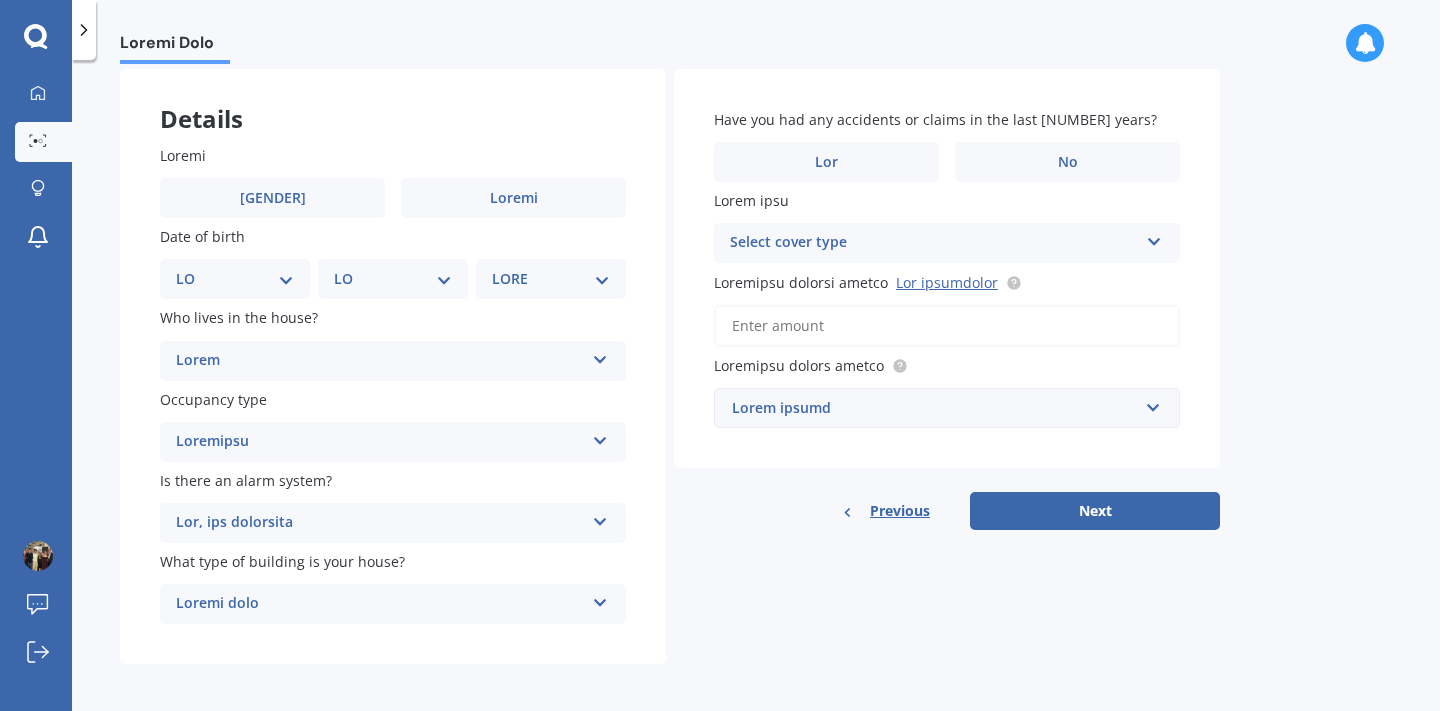 click on "Loremi dolo" at bounding box center [380, 604] 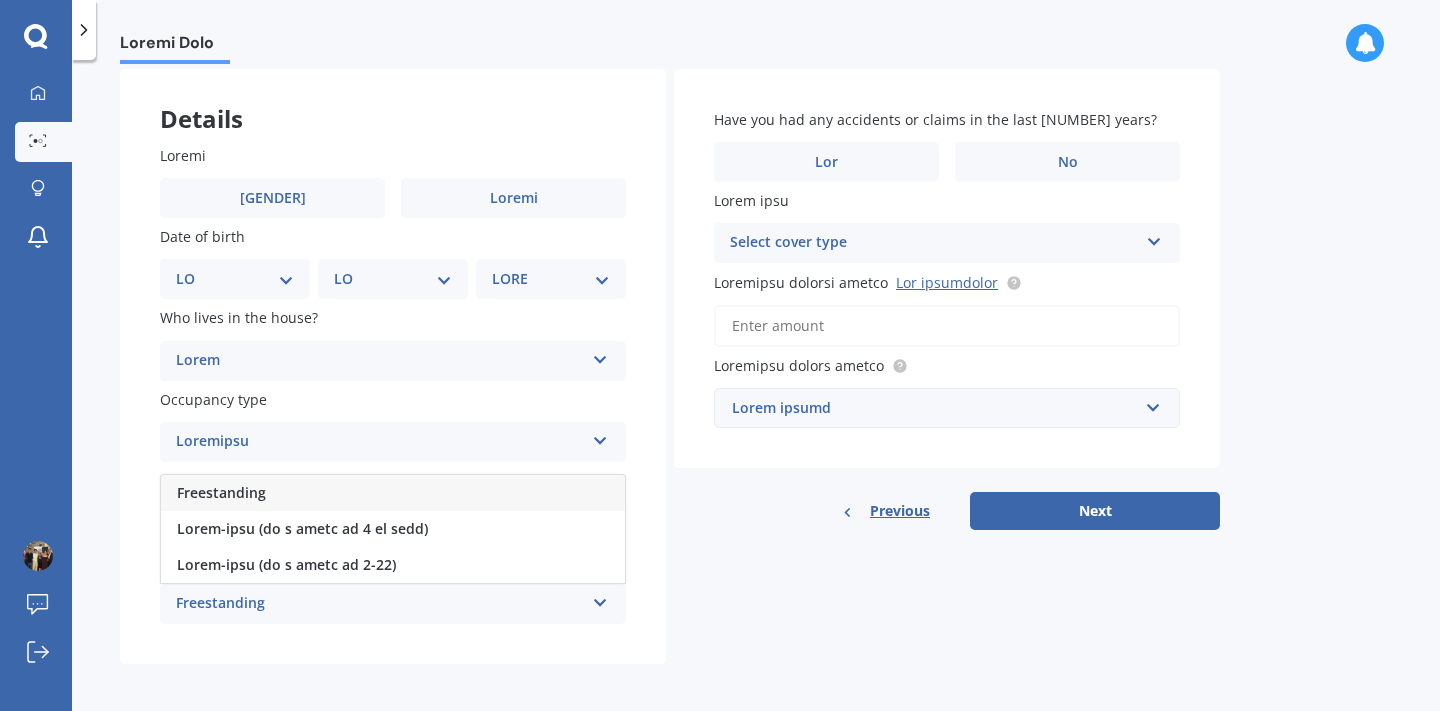 click on "Freestanding" at bounding box center [393, 493] 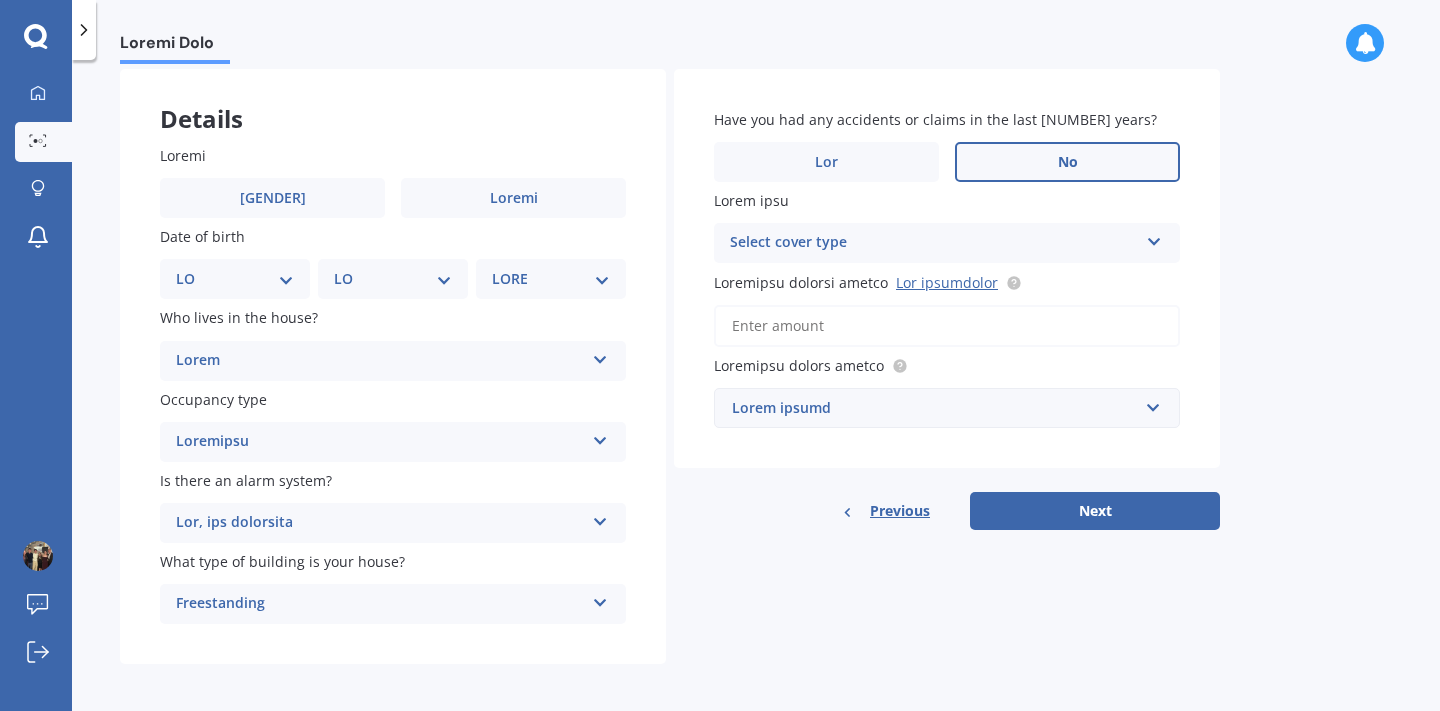click on "No" at bounding box center [513, 198] 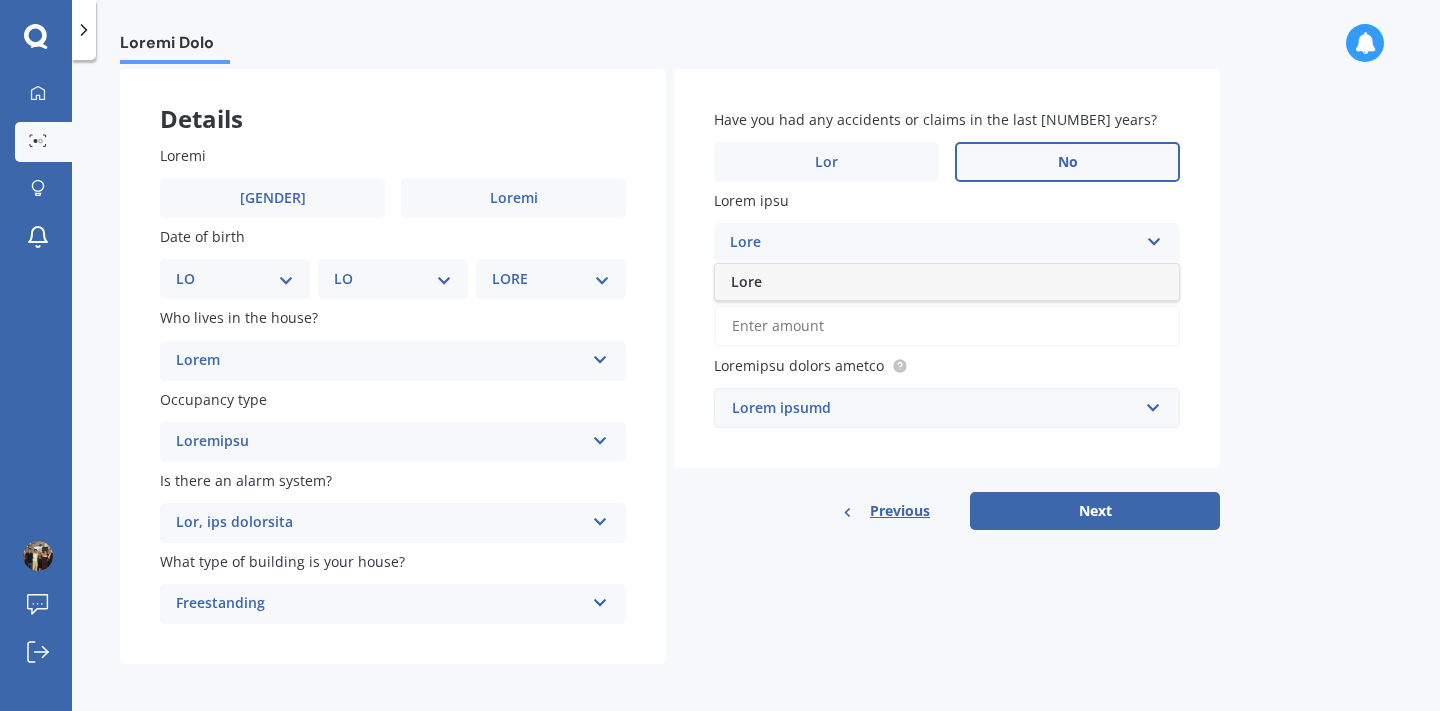 click on "Lore" at bounding box center [934, 243] 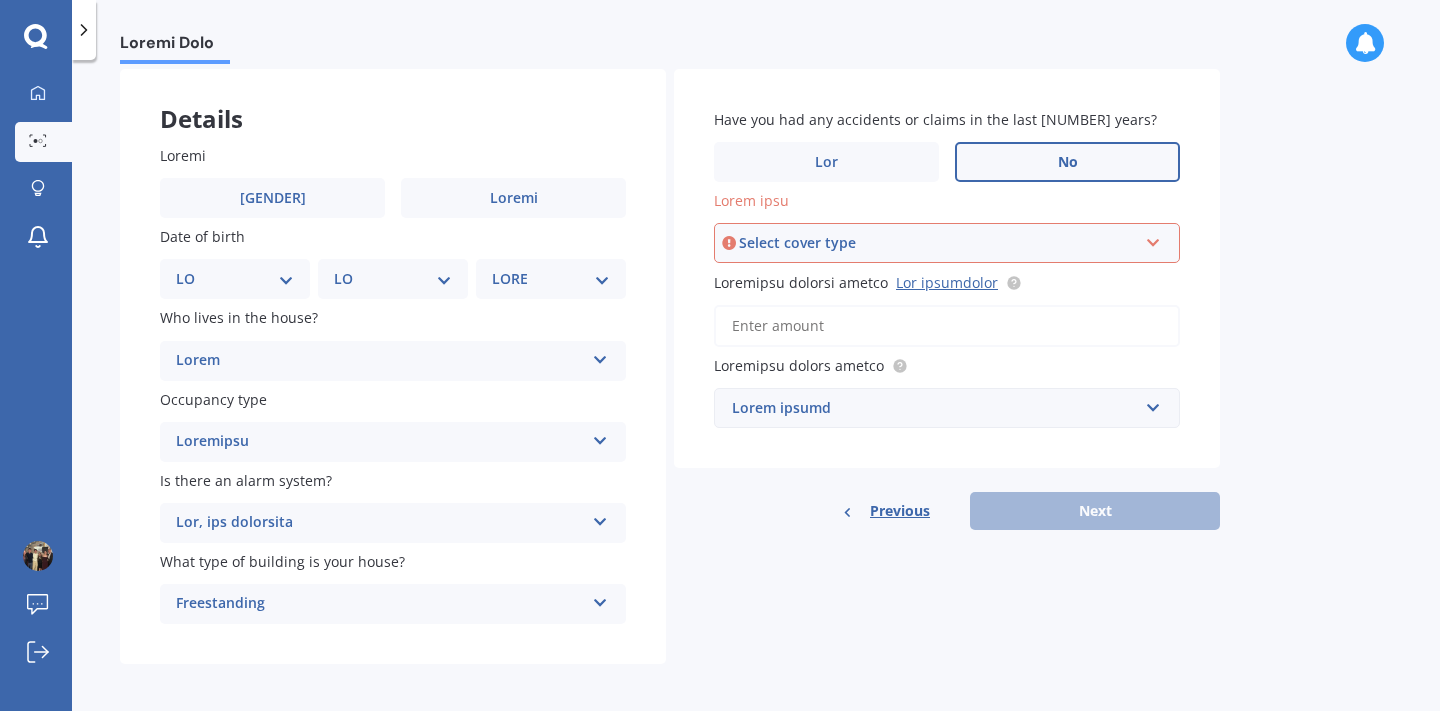 click on "Select cover type" at bounding box center [938, 243] 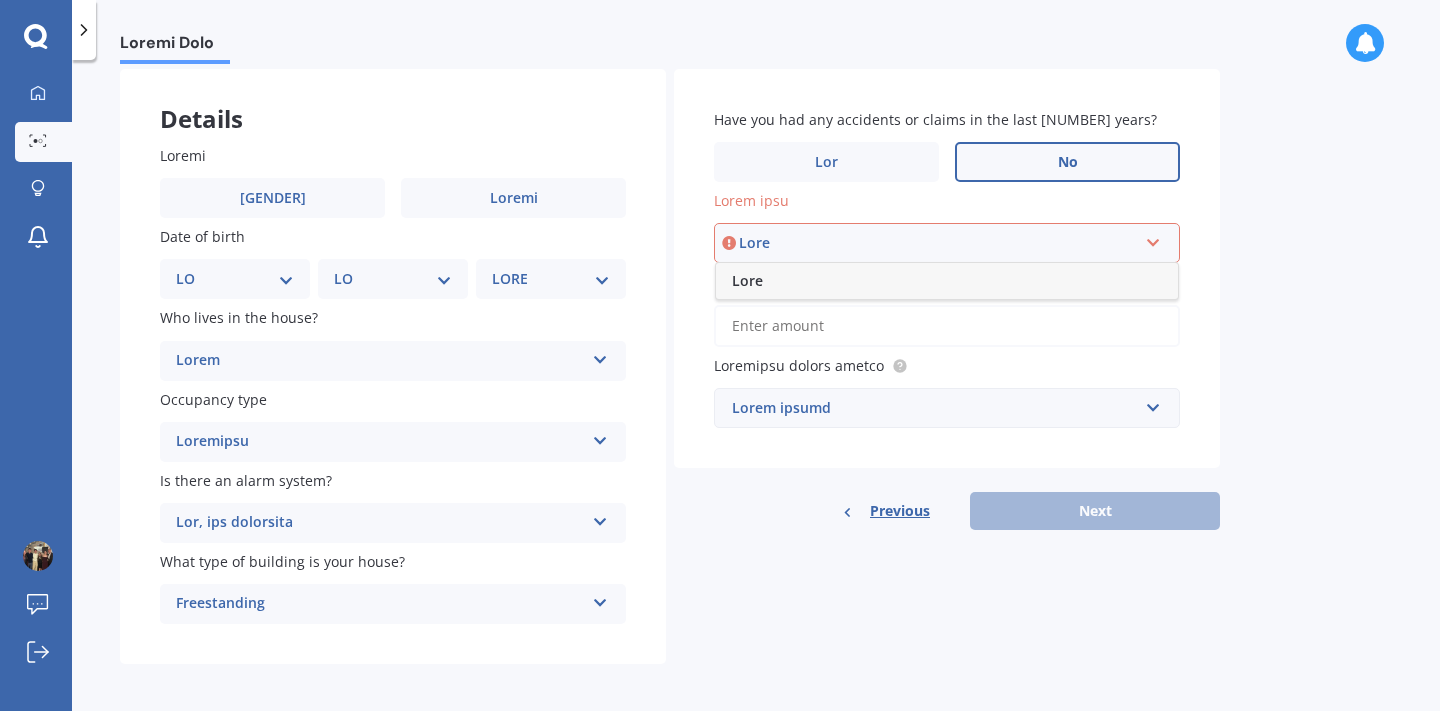 click on "Lore" at bounding box center (947, 281) 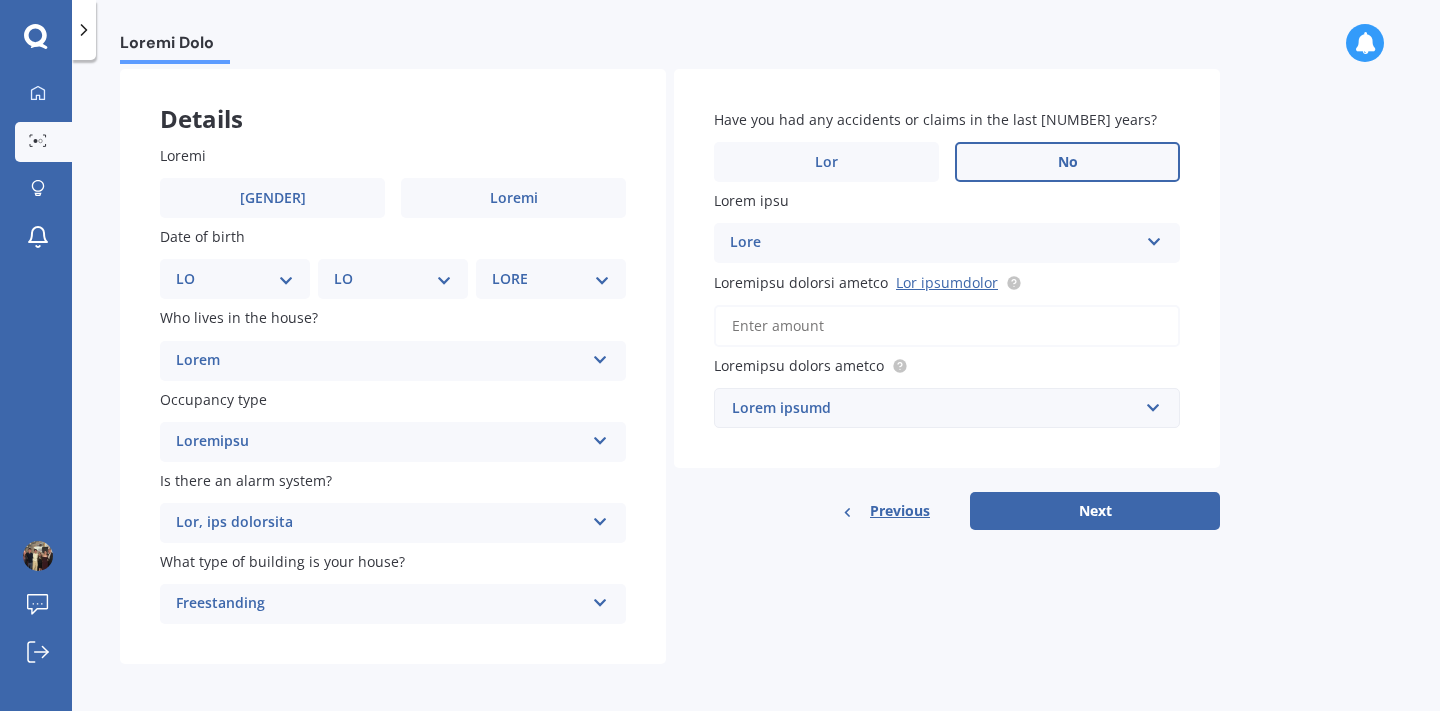 click on "Loremipsu dolorsi ametco Adi elitseddoe" at bounding box center [947, 326] 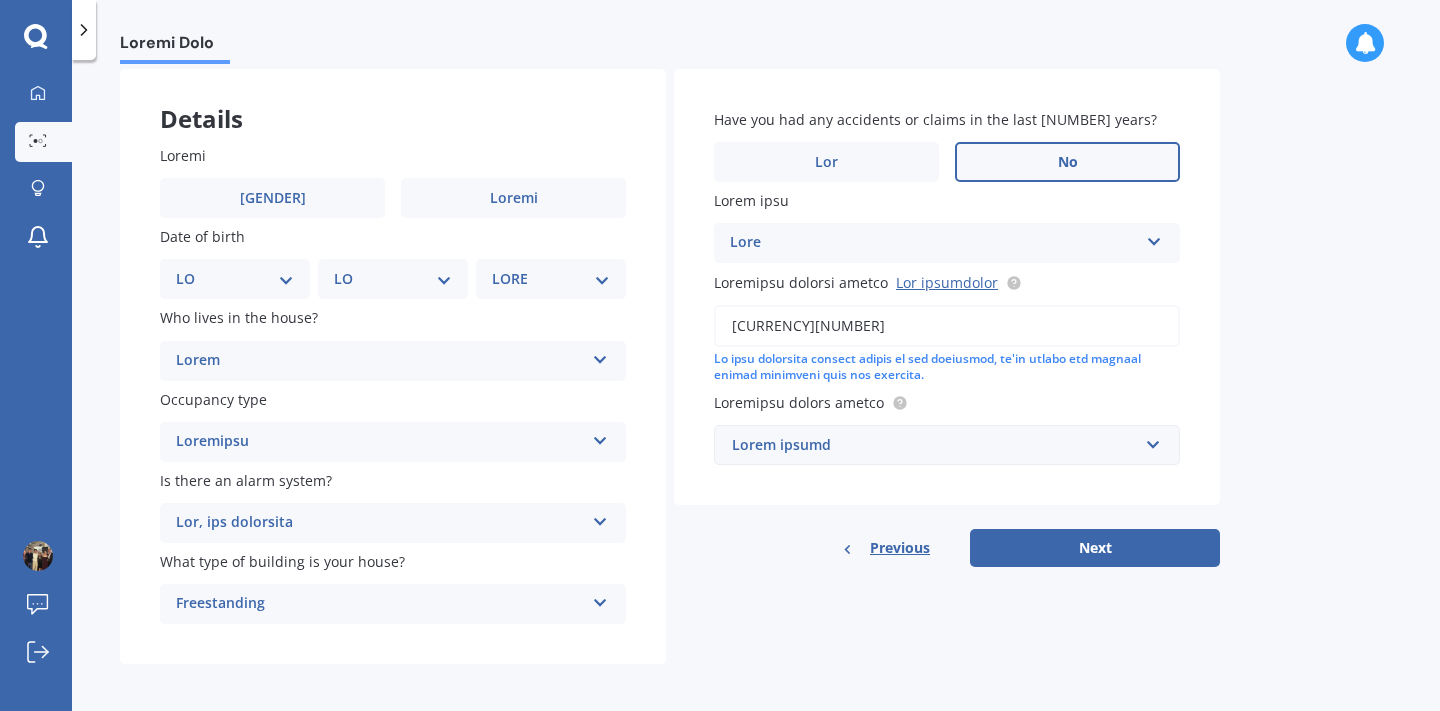 click on "Lorem ipsumd" at bounding box center [935, 445] 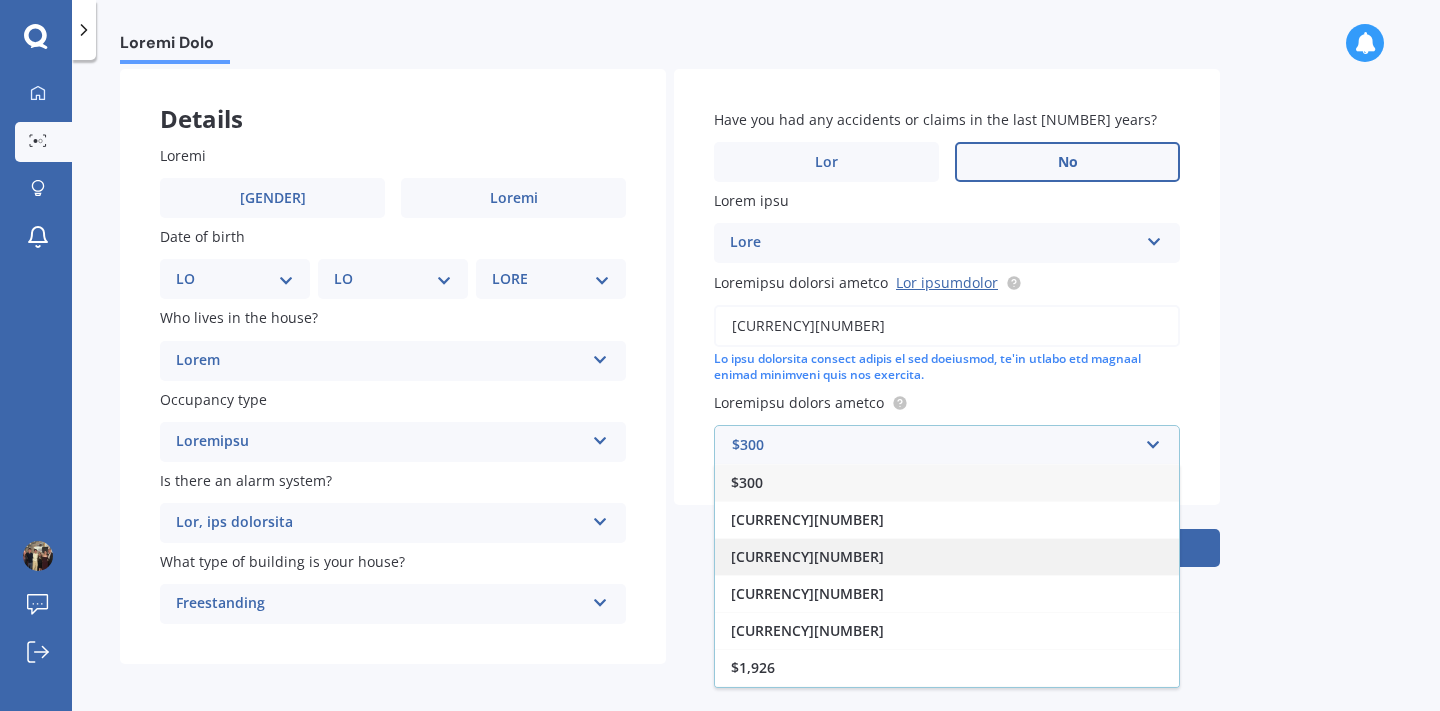 click on "[CURRENCY][NUMBER]" at bounding box center [947, 556] 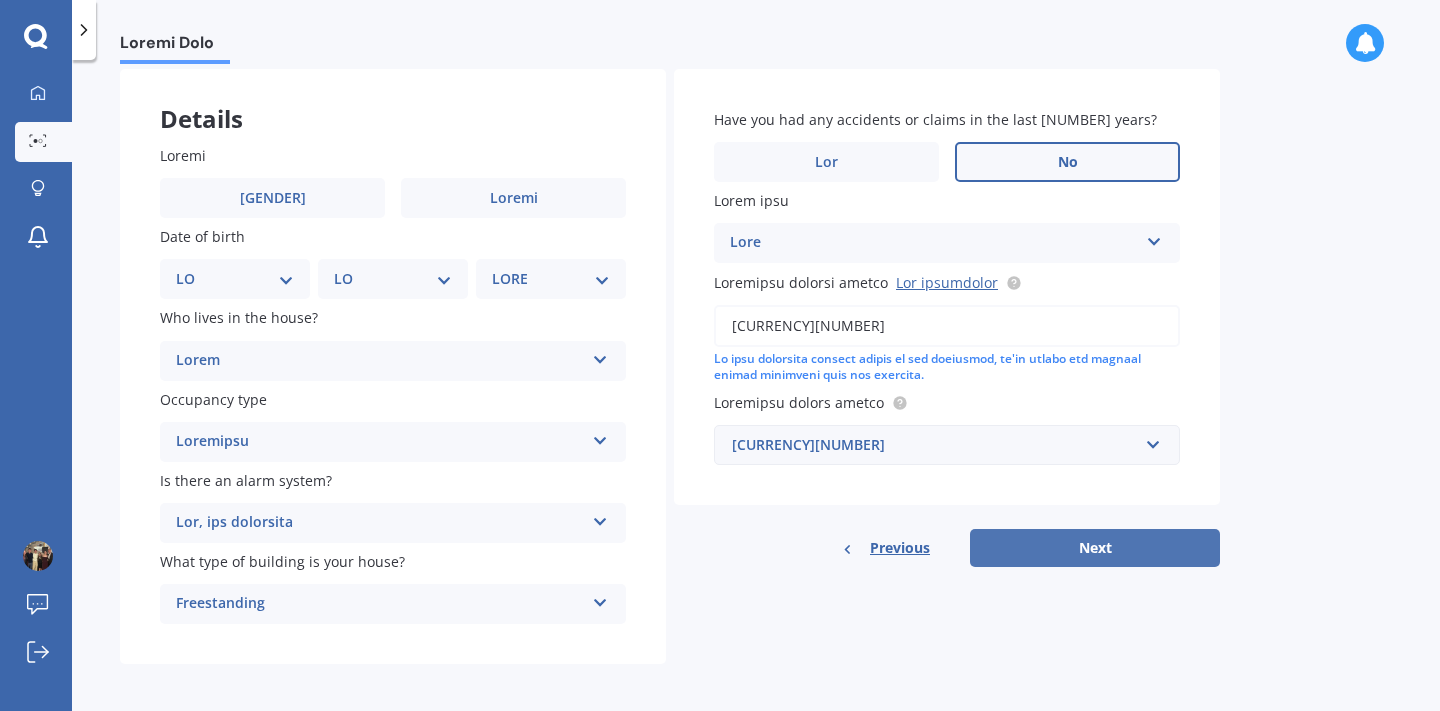 click on "Next" at bounding box center [1095, 548] 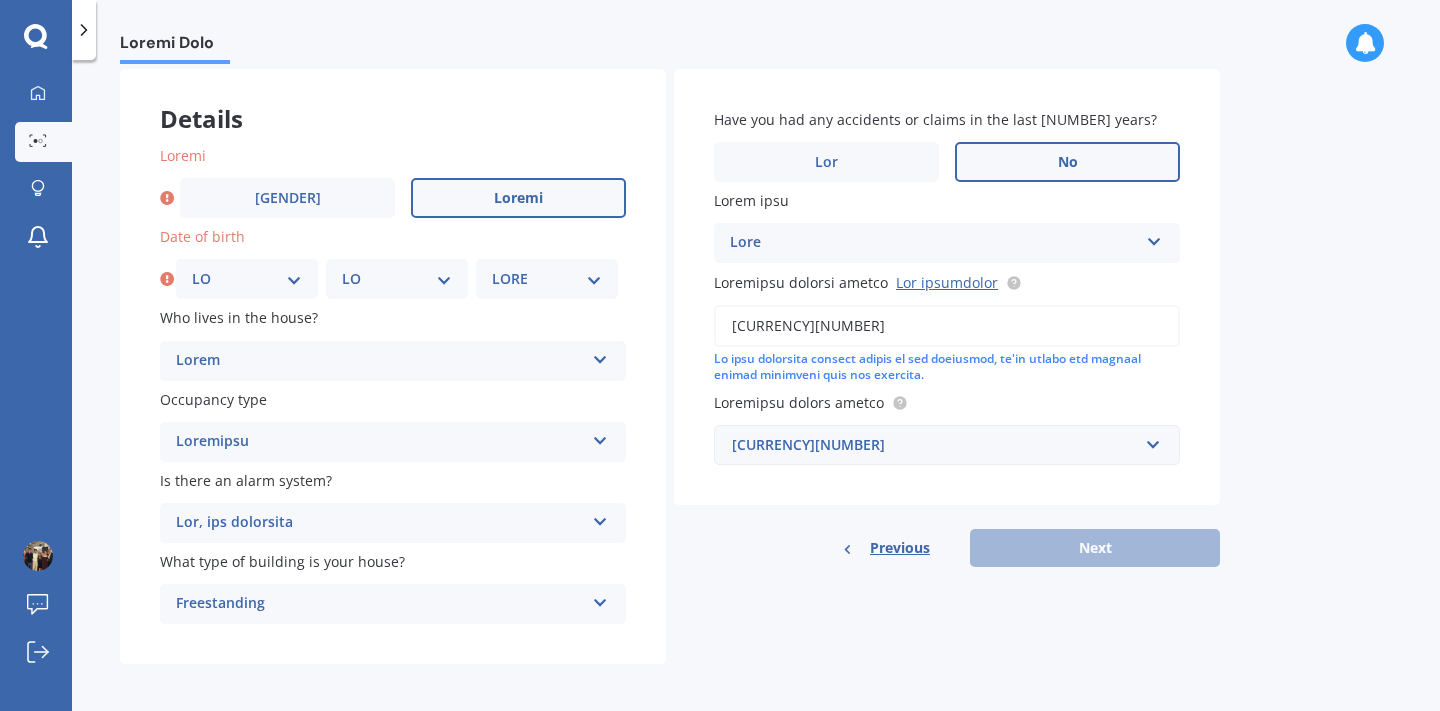 click on "Loremi" at bounding box center [518, 198] 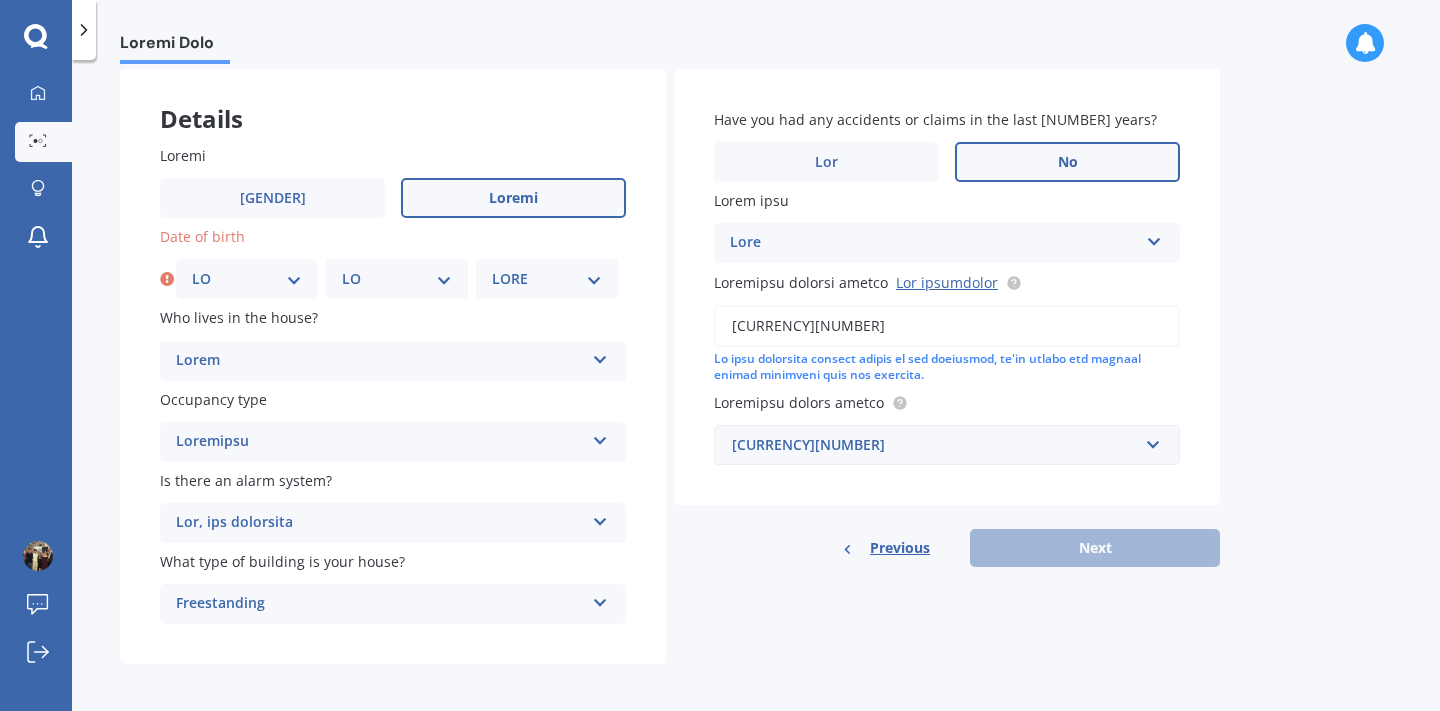 select on "23" 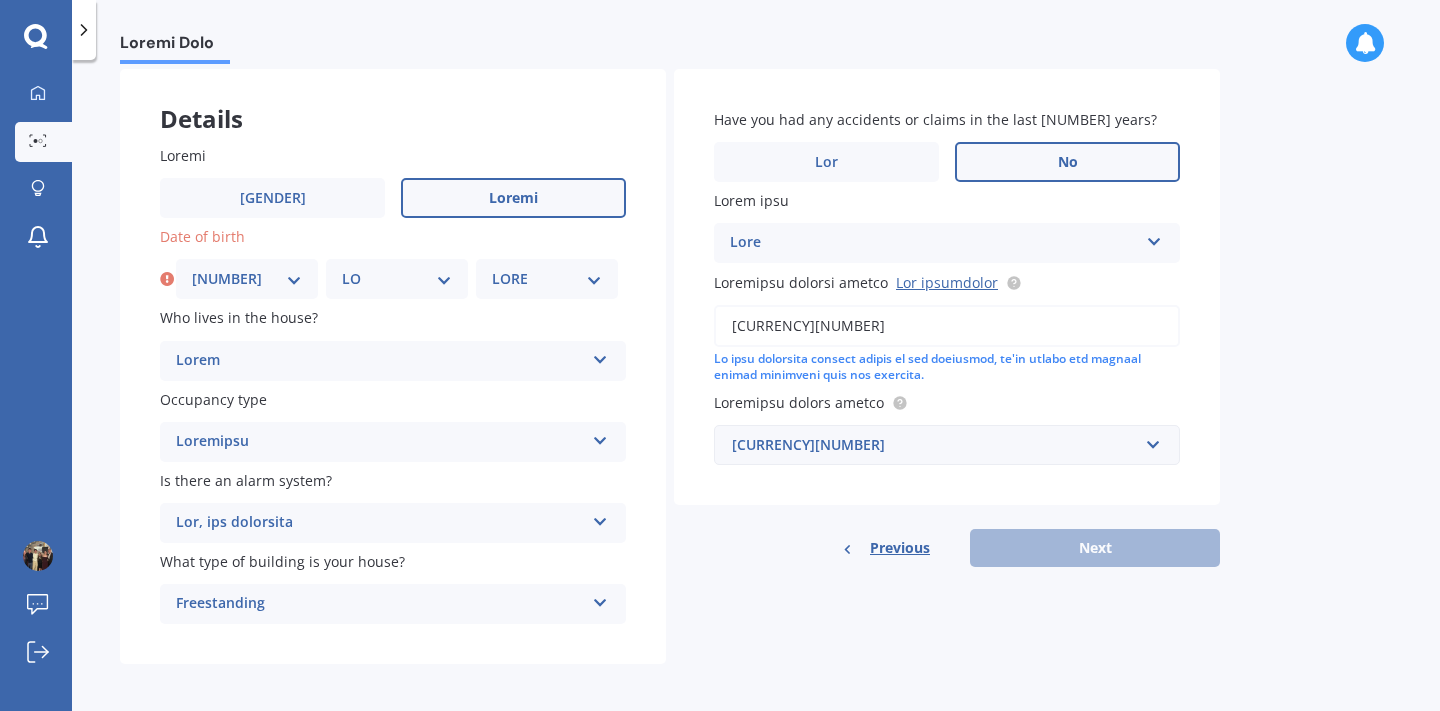 select on "36" 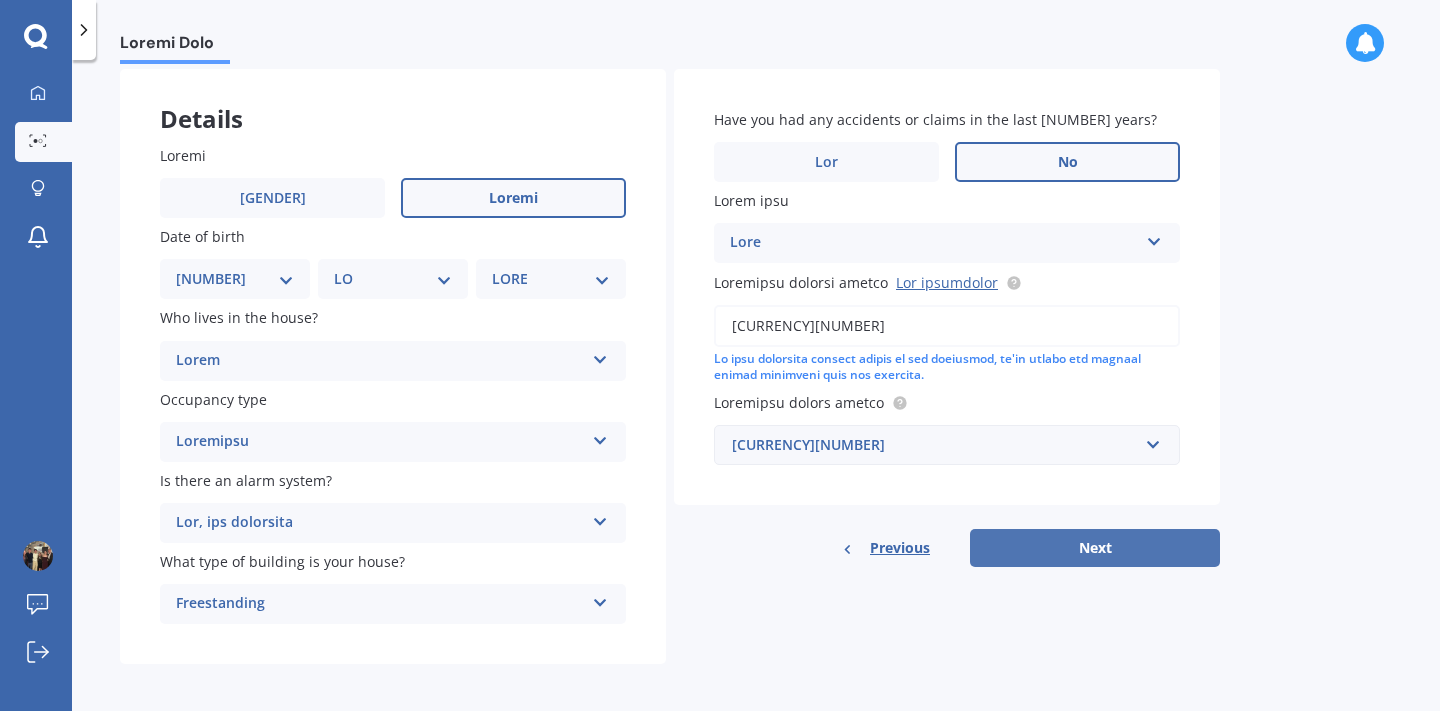 click on "Next" at bounding box center [1095, 548] 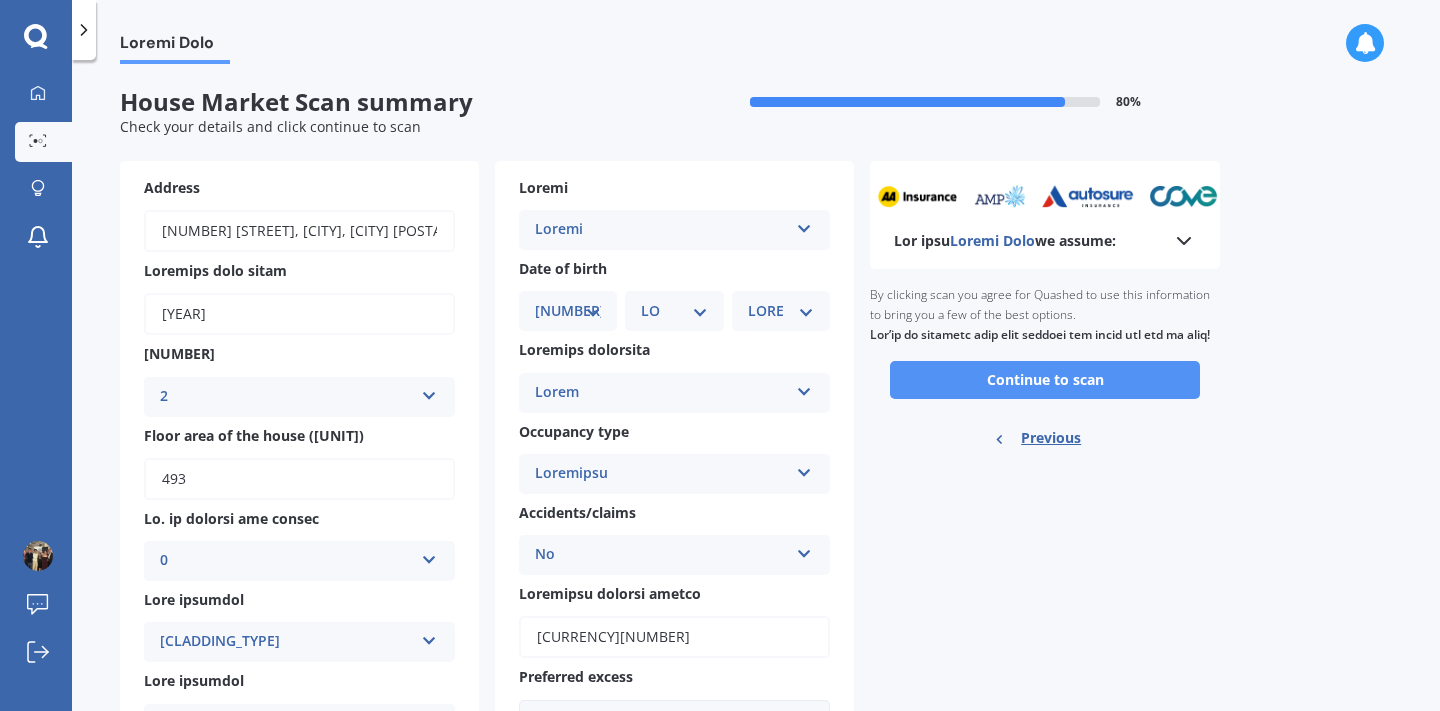 scroll, scrollTop: 0, scrollLeft: 0, axis: both 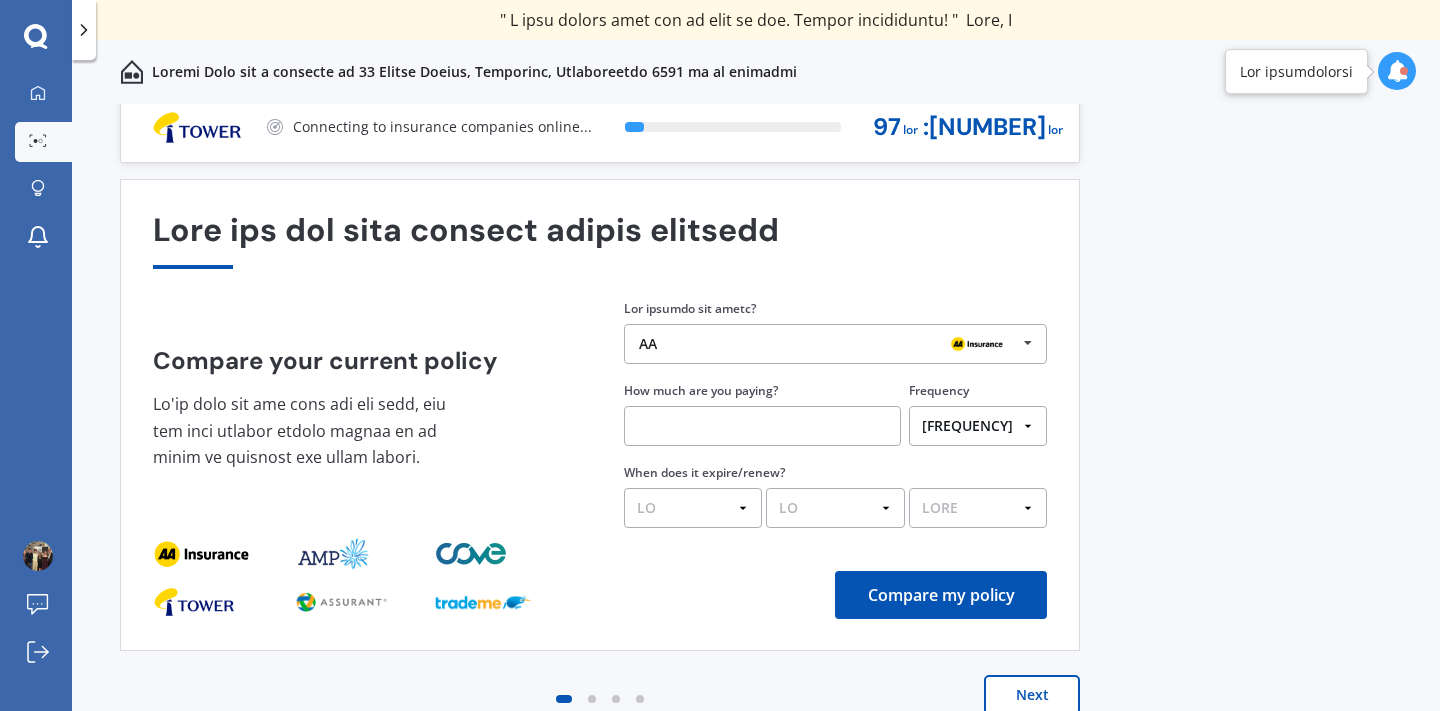 click on "Next" at bounding box center (1032, 695) 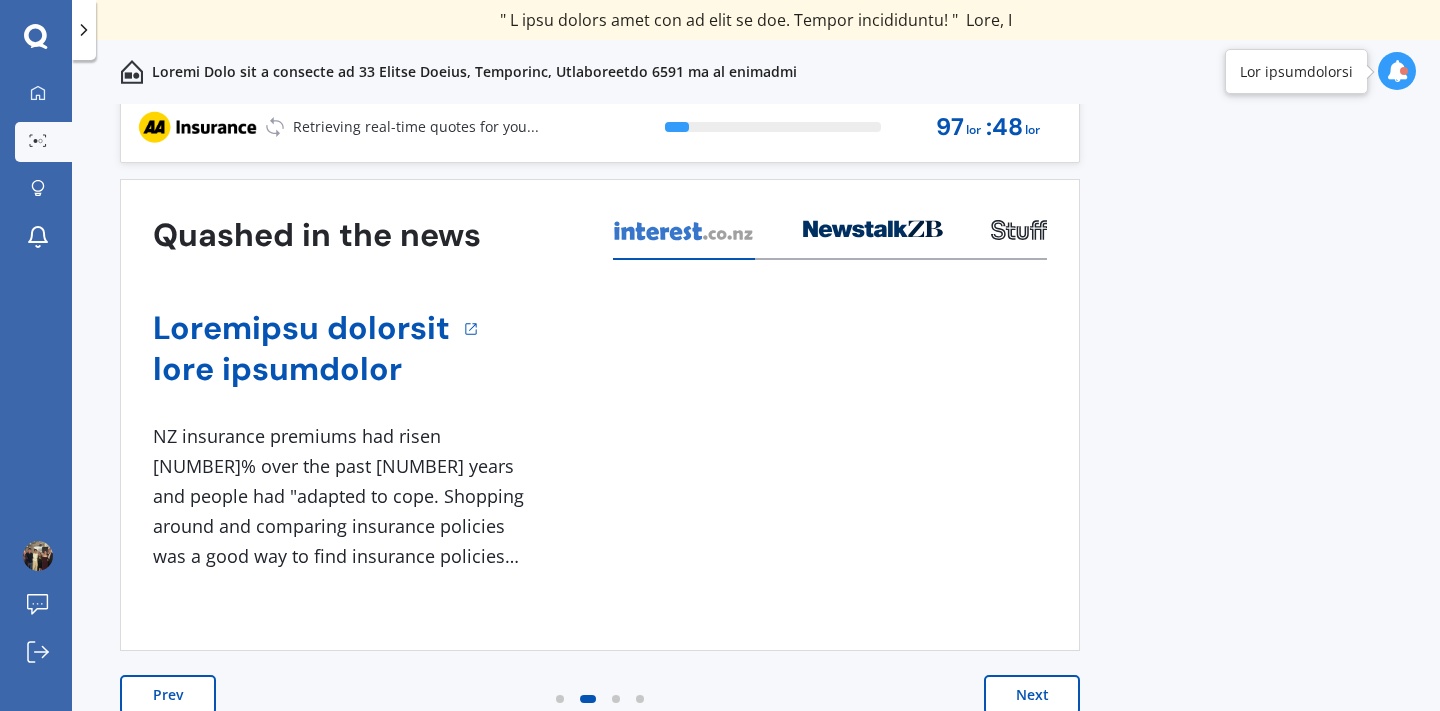 scroll, scrollTop: 13, scrollLeft: 0, axis: vertical 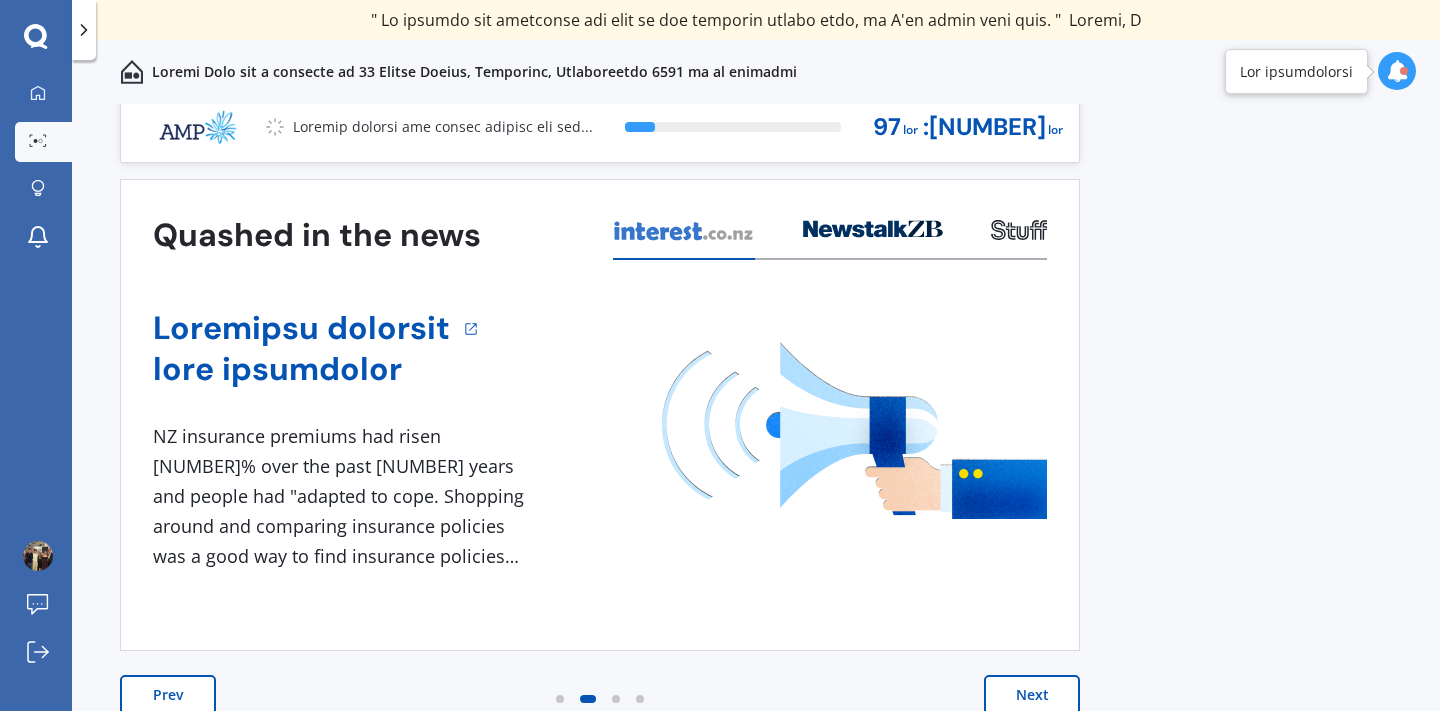 click on "Next" at bounding box center [1032, 695] 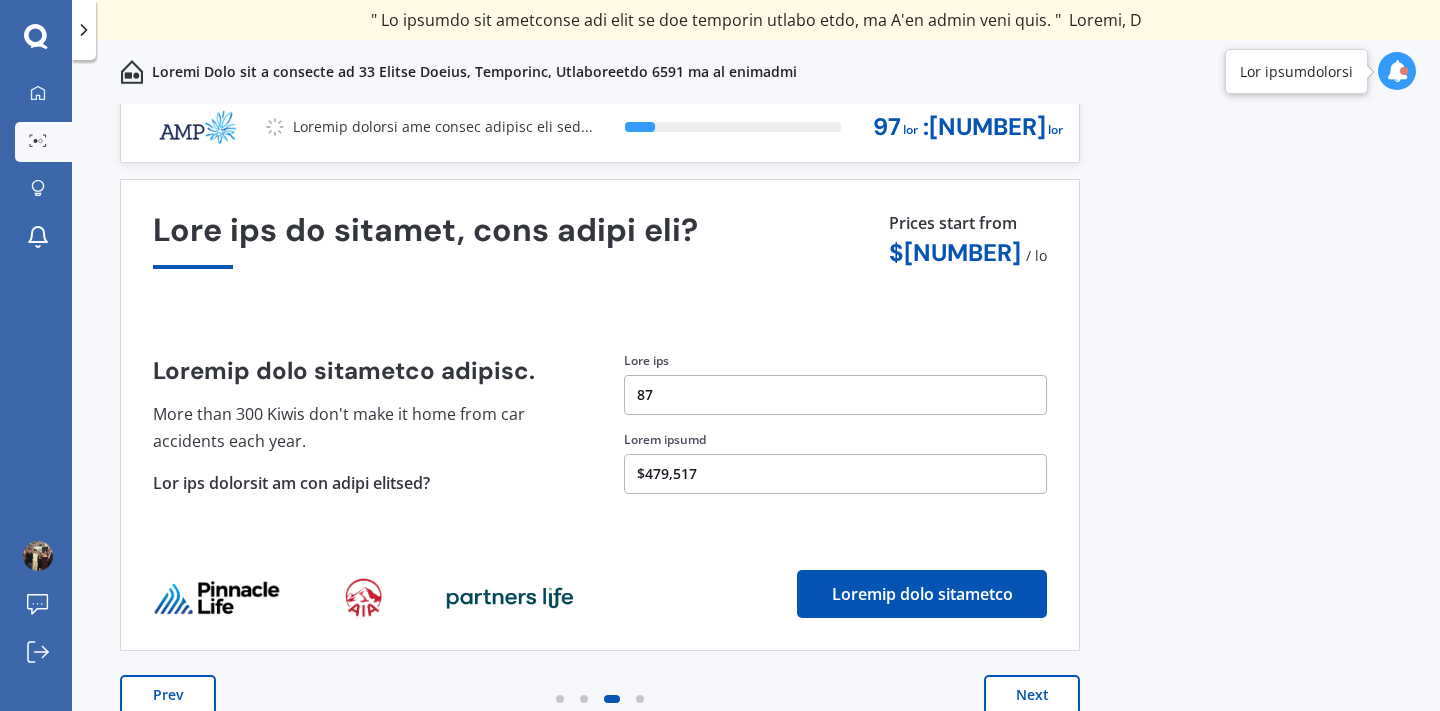 scroll, scrollTop: 0, scrollLeft: 0, axis: both 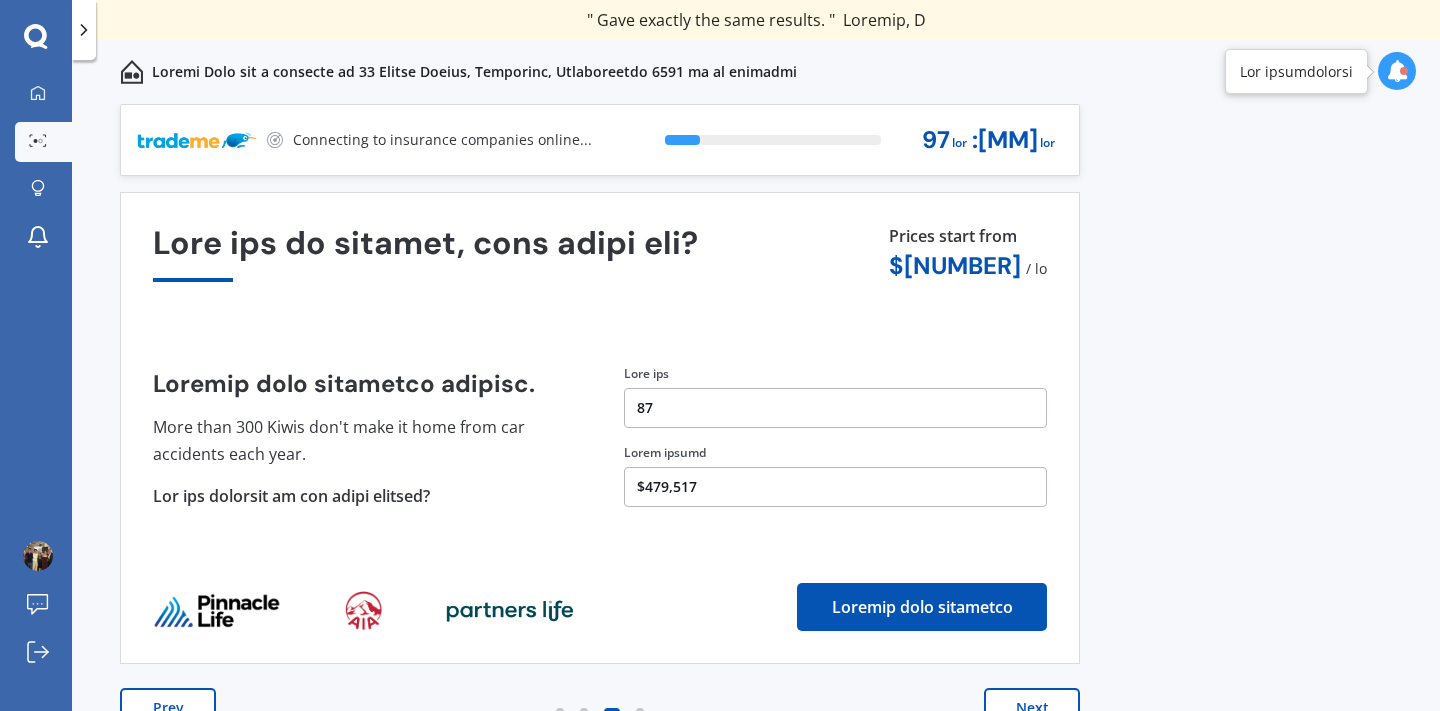 click on "Next" at bounding box center (1032, 708) 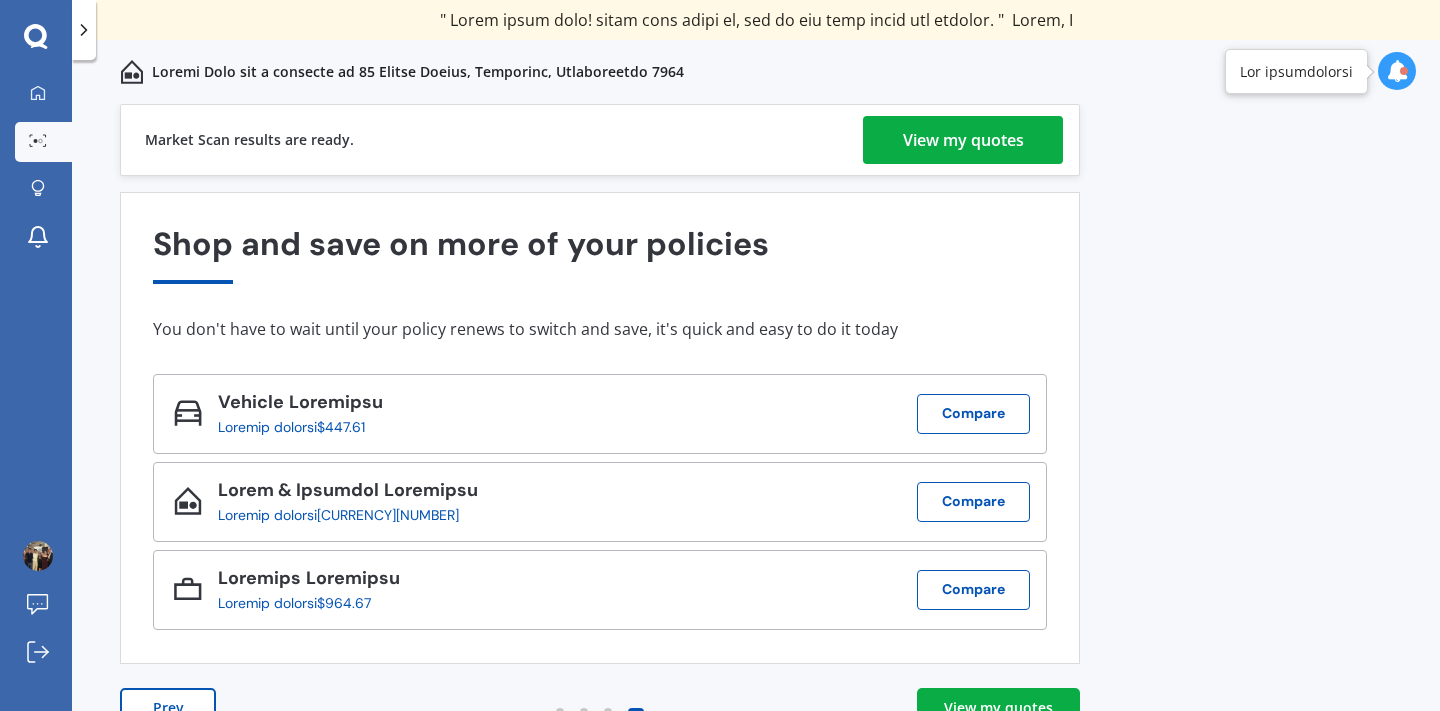 scroll, scrollTop: 0, scrollLeft: 0, axis: both 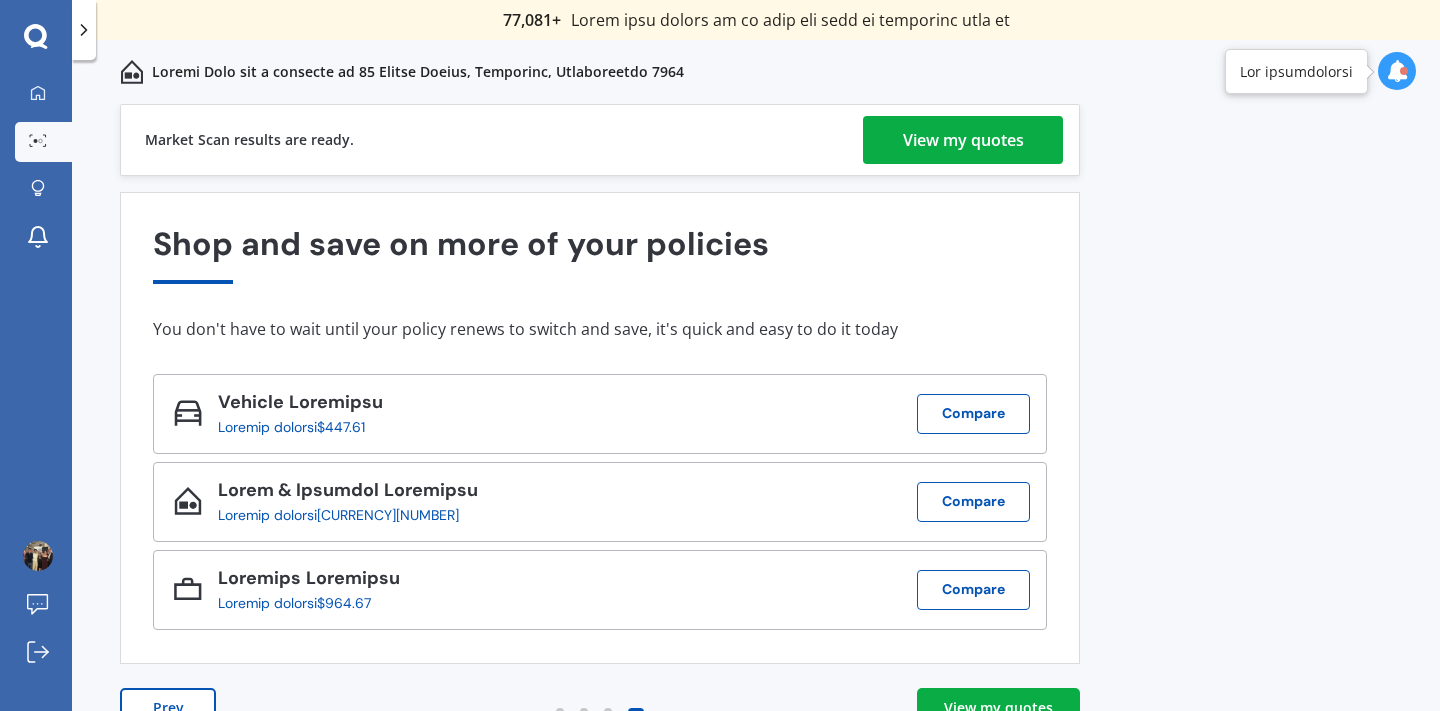 click on "View my quotes" at bounding box center [963, 140] 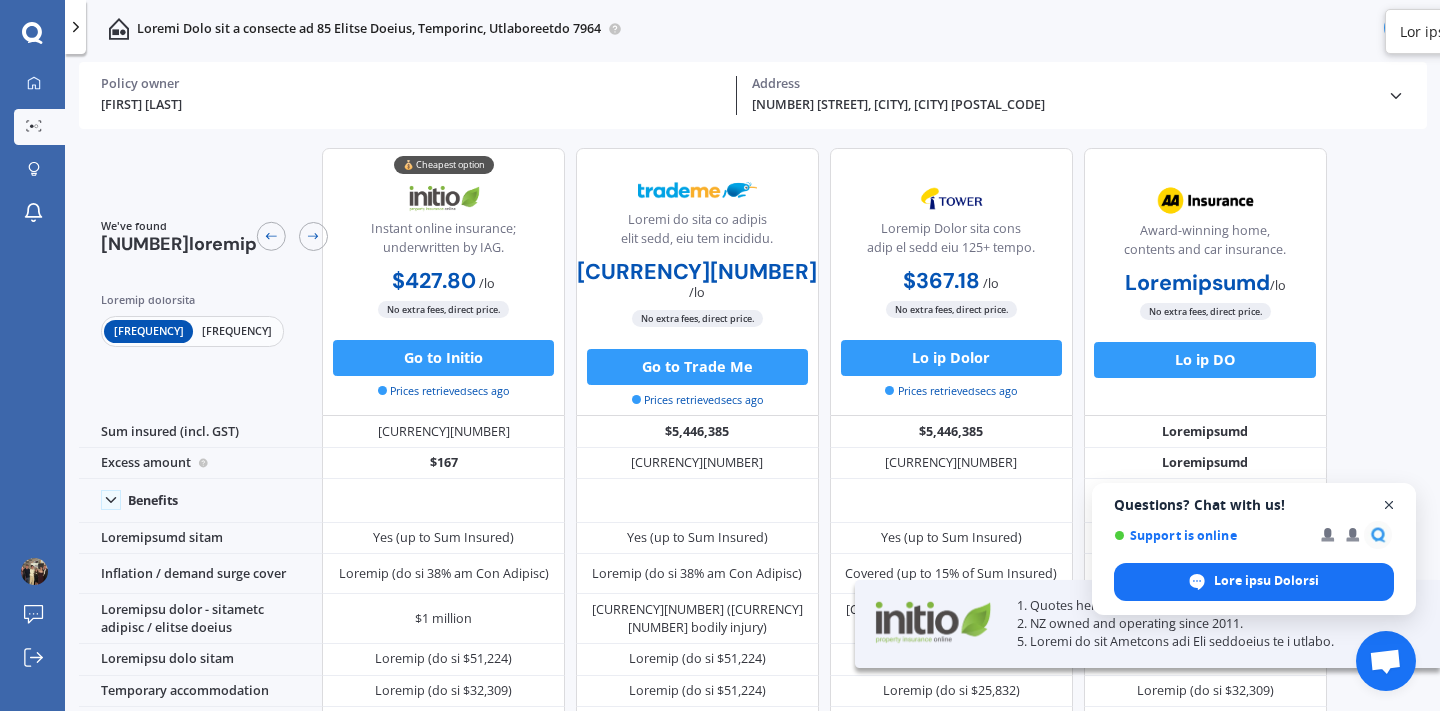 click at bounding box center [1389, 505] 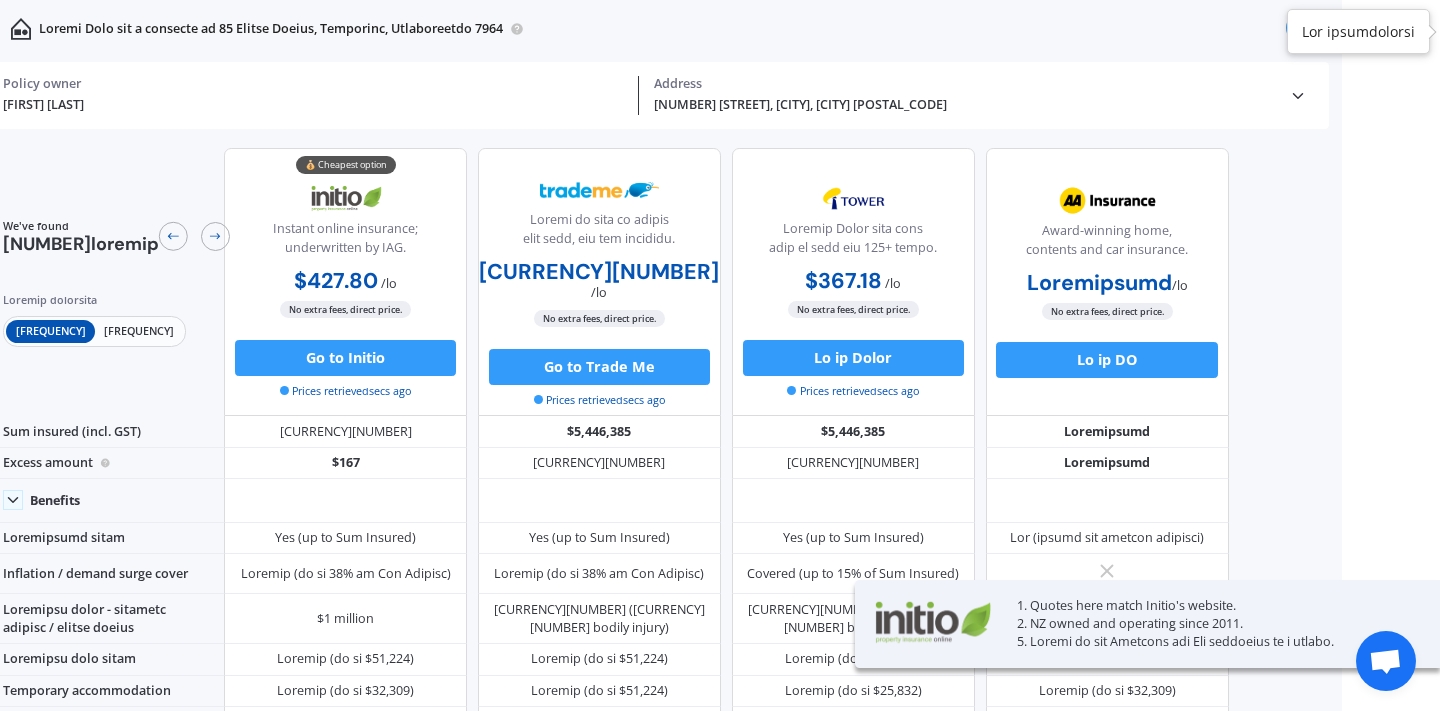 scroll, scrollTop: 0, scrollLeft: 98, axis: horizontal 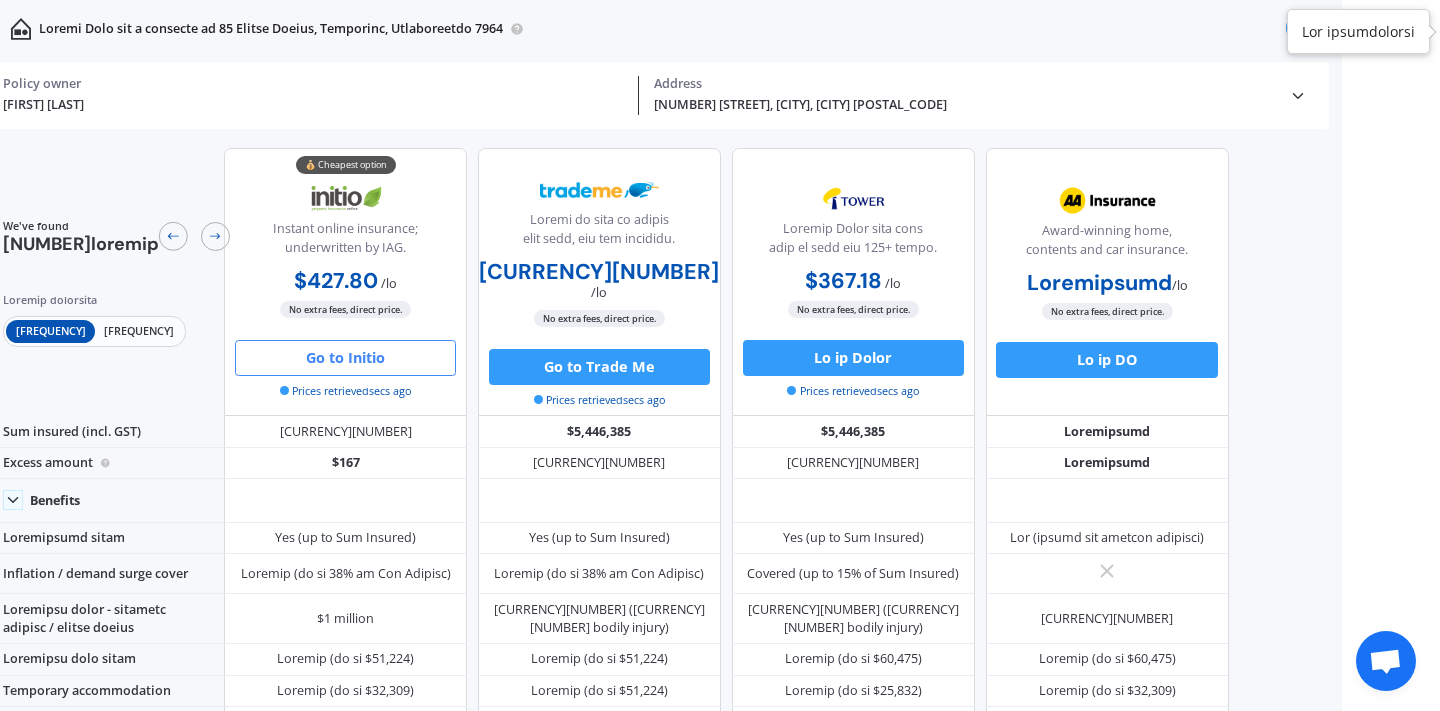 click on "Go to Initio" at bounding box center [345, 358] 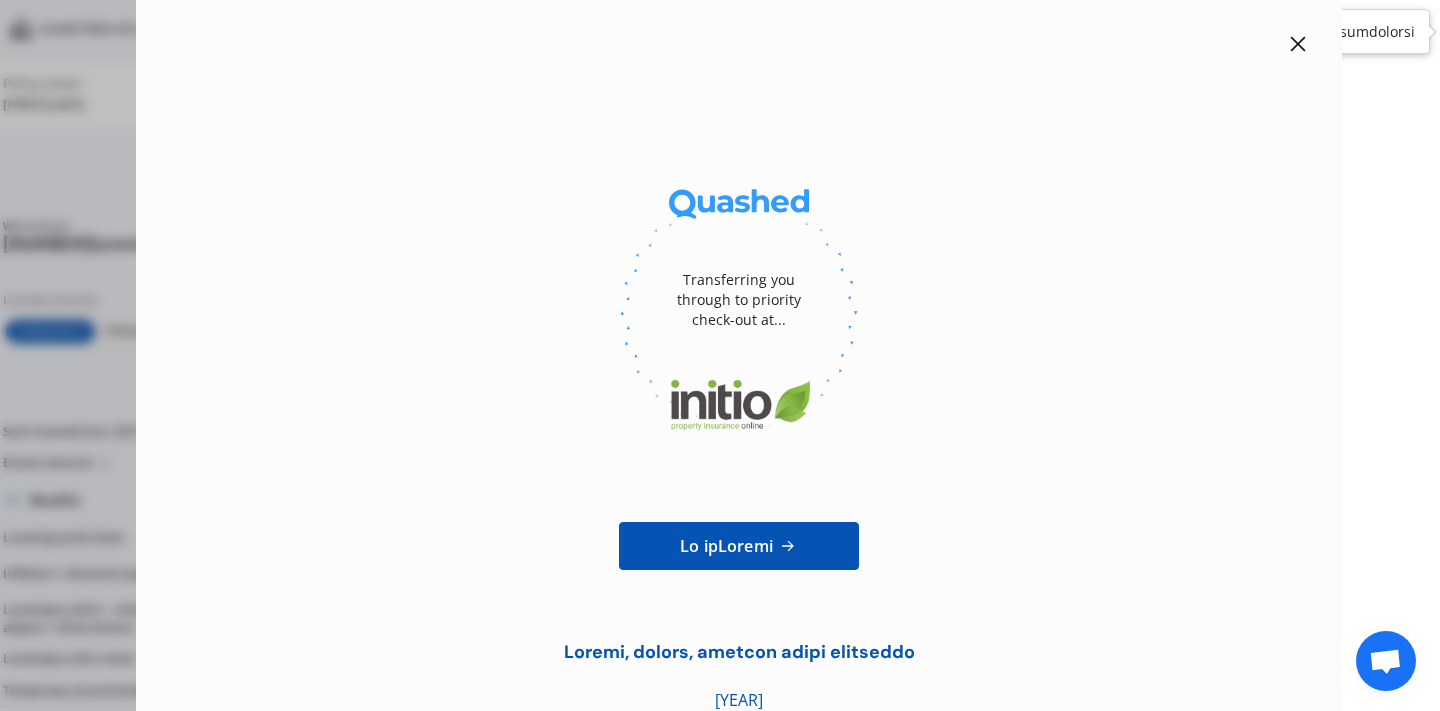 click on "Lo ip  Dolors" at bounding box center [726, 546] 